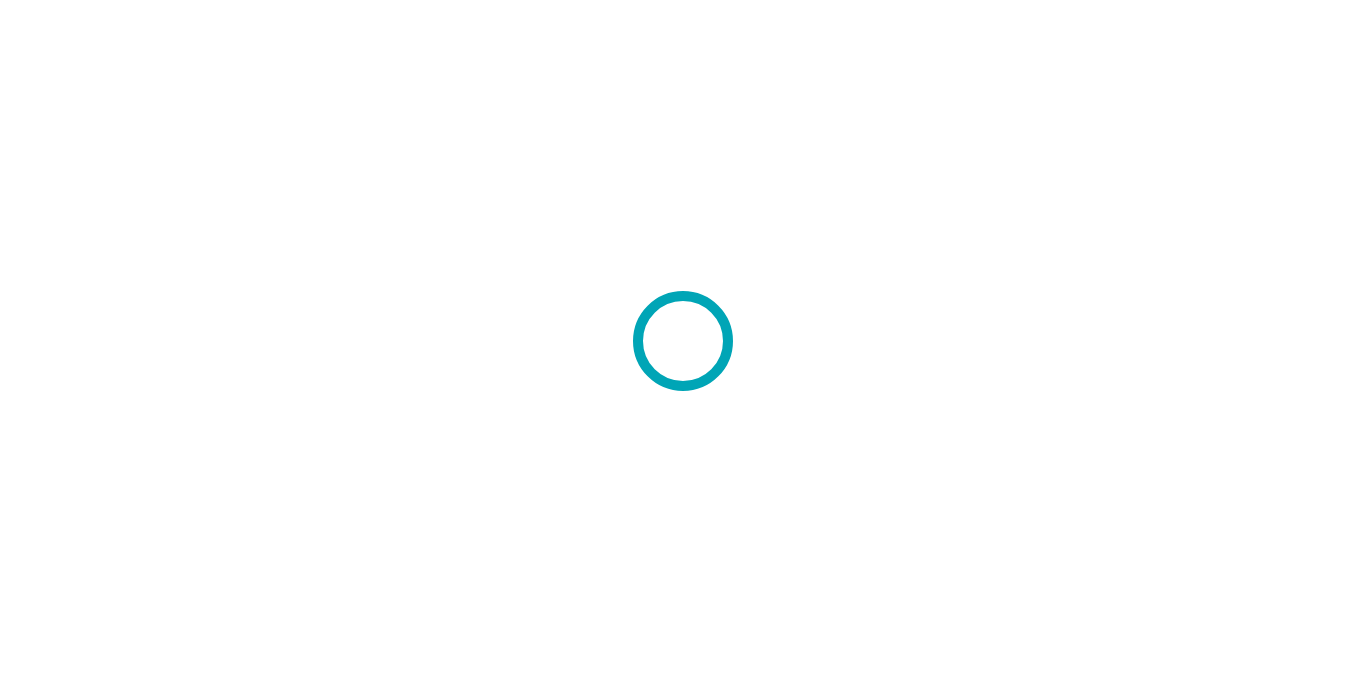 scroll, scrollTop: 0, scrollLeft: 0, axis: both 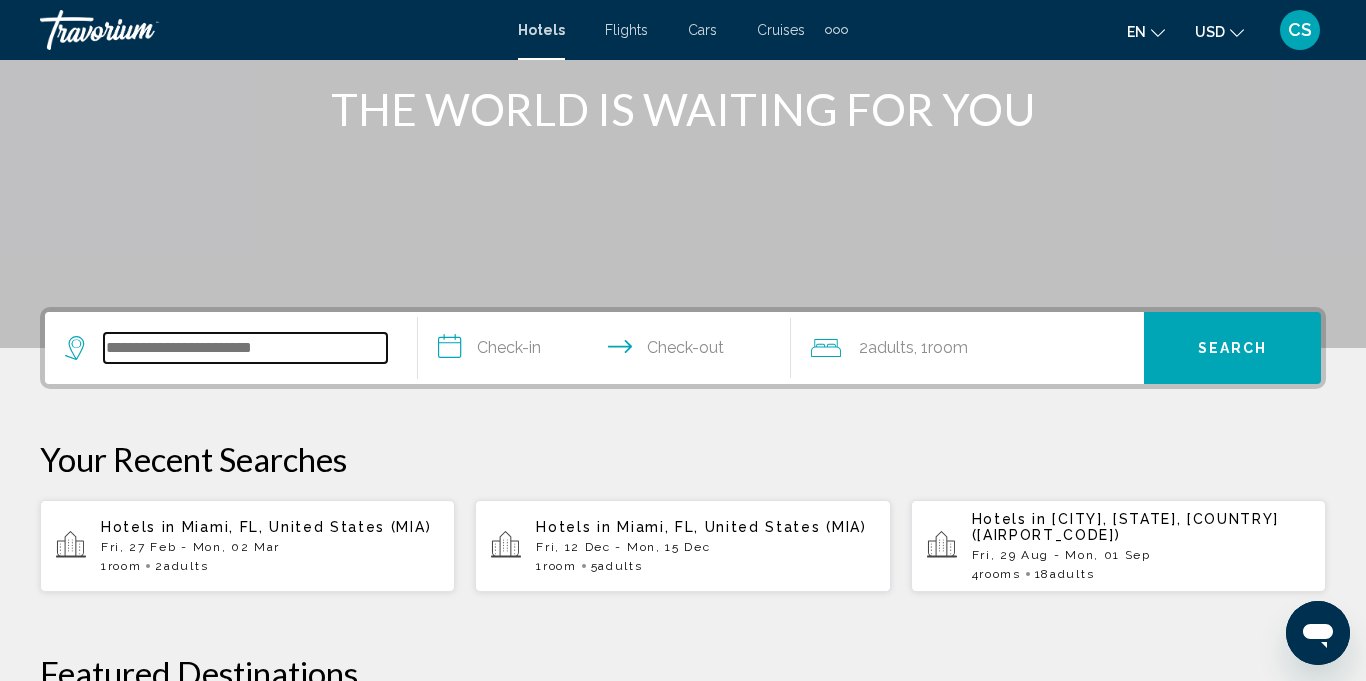 click at bounding box center [245, 348] 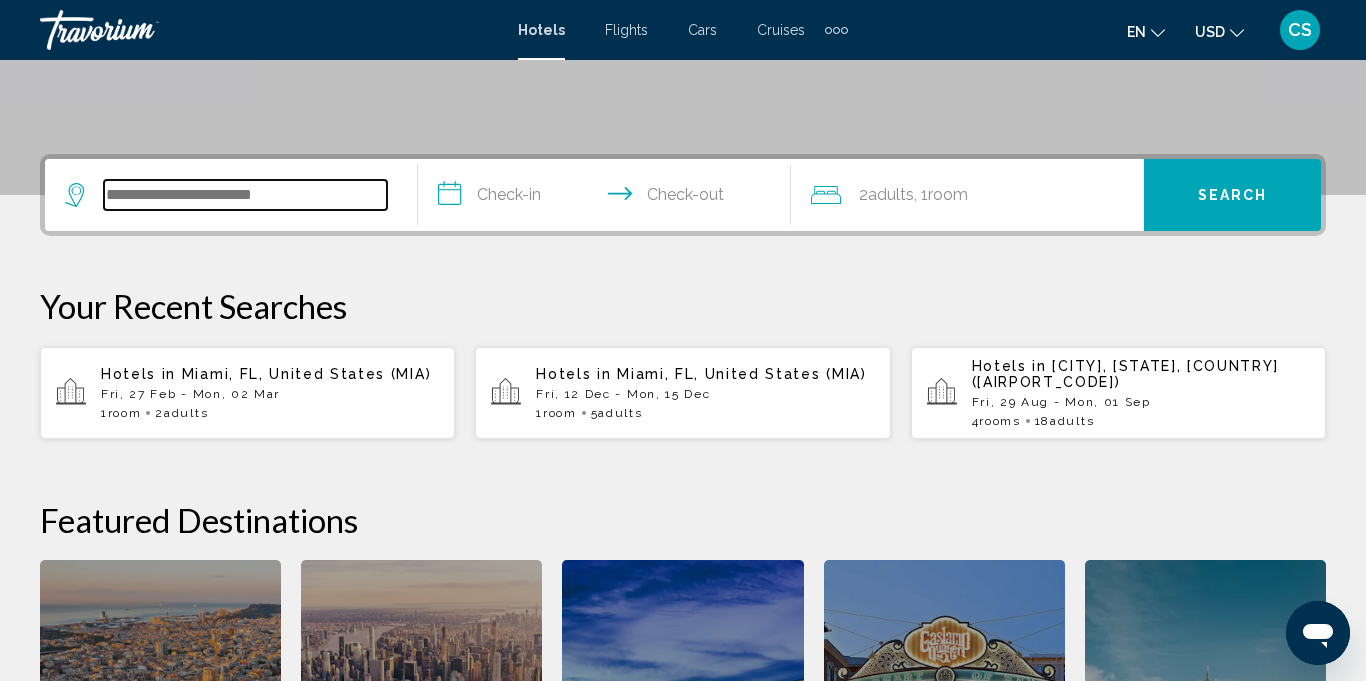 scroll, scrollTop: 494, scrollLeft: 0, axis: vertical 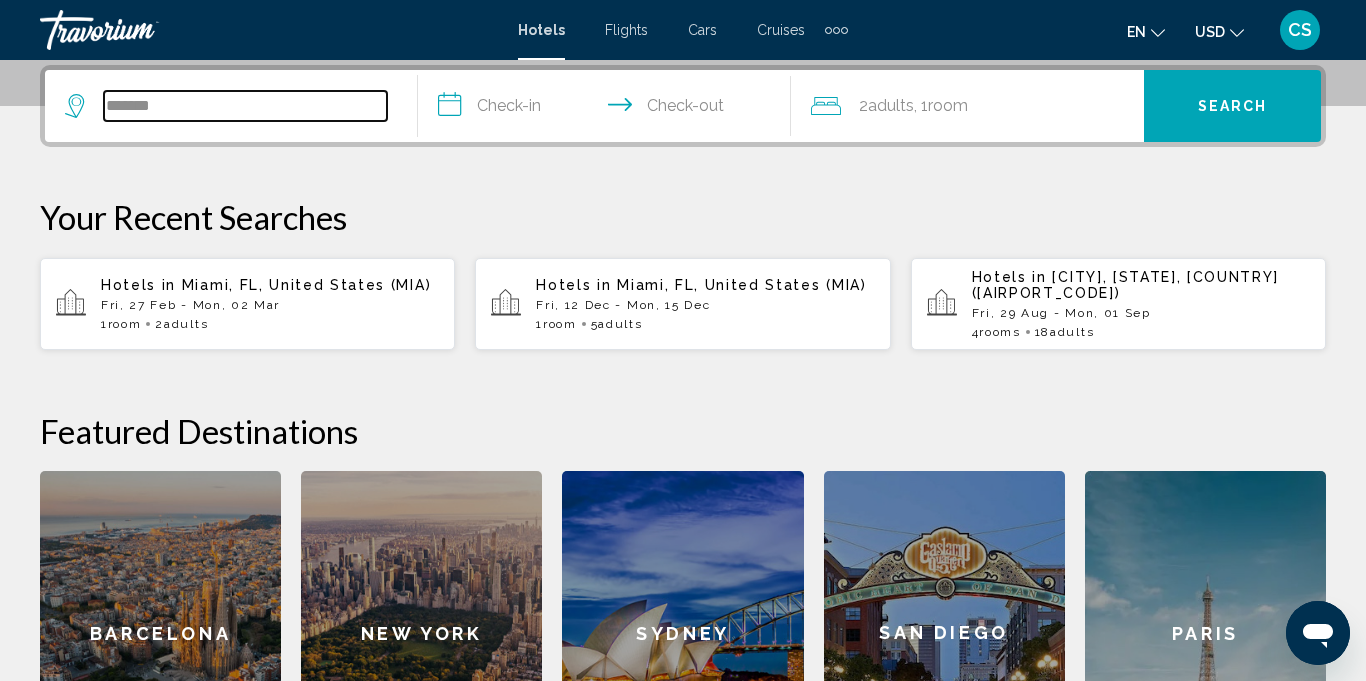 type on "********" 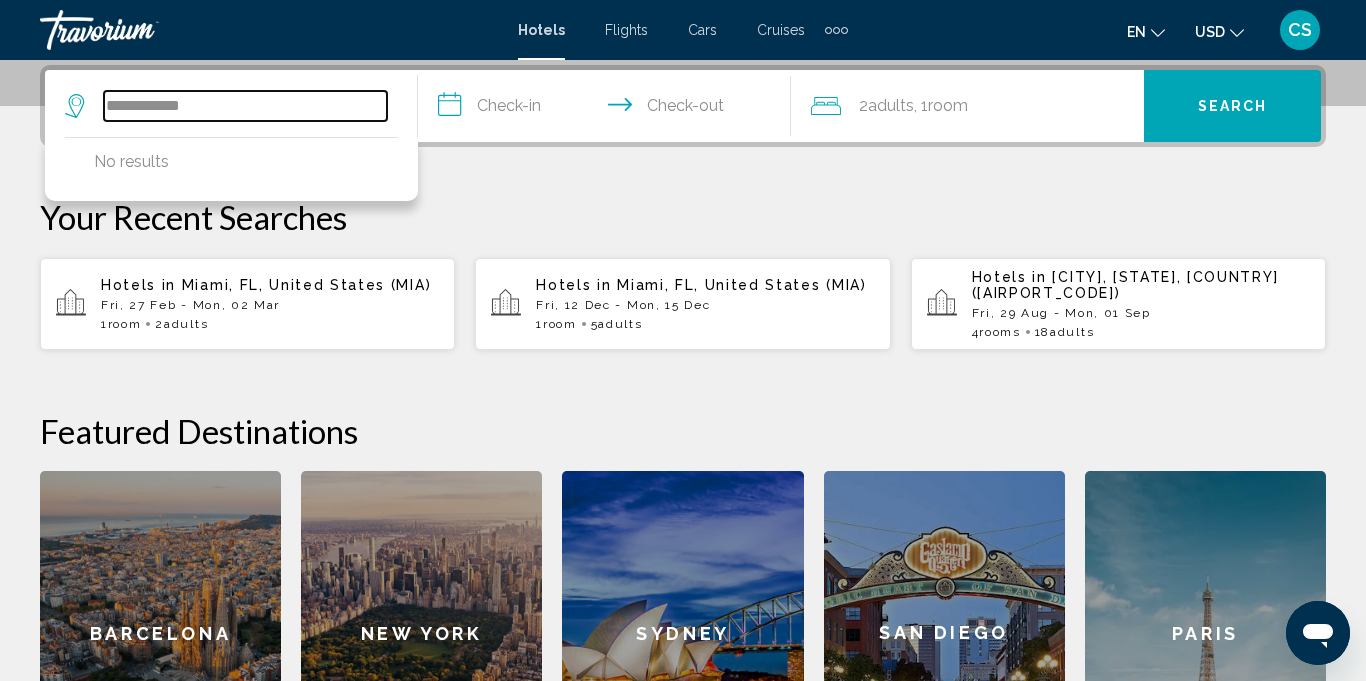 click on "**********" at bounding box center [245, 106] 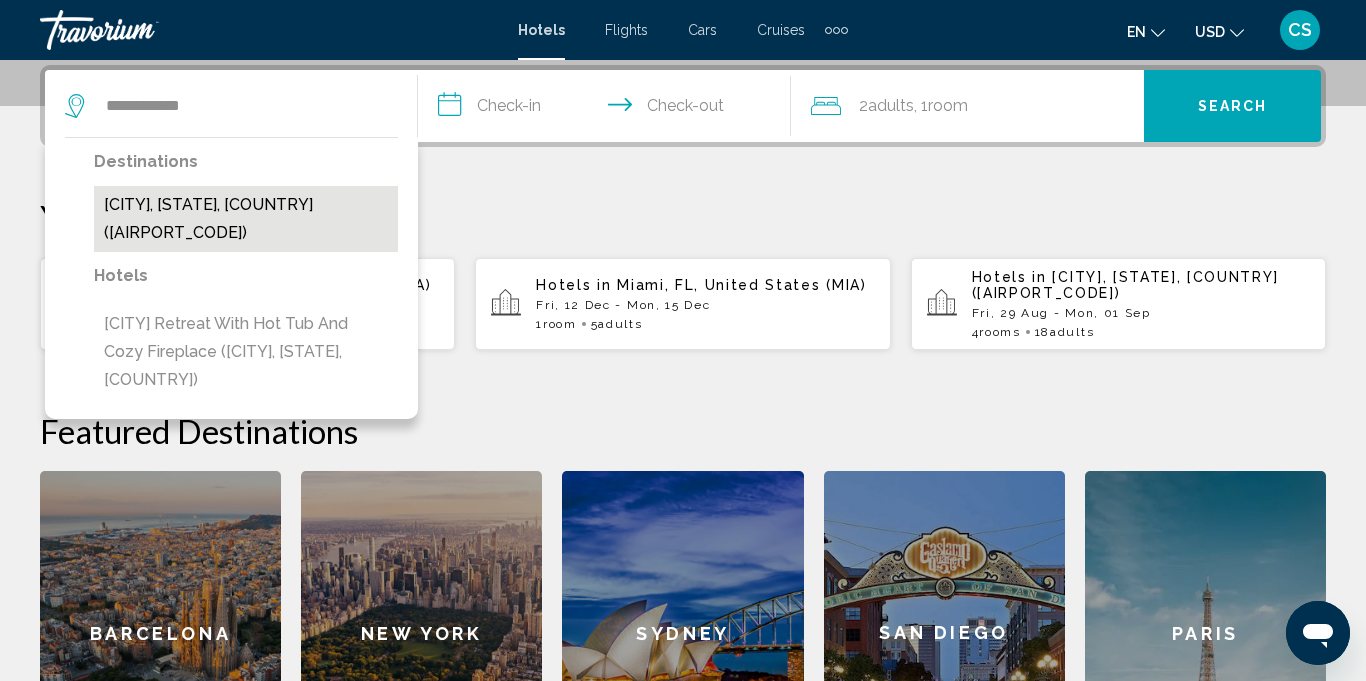 click on "[CITY], [STATE], [COUNTRY] ([AIRPORT_CODE])" at bounding box center (246, 219) 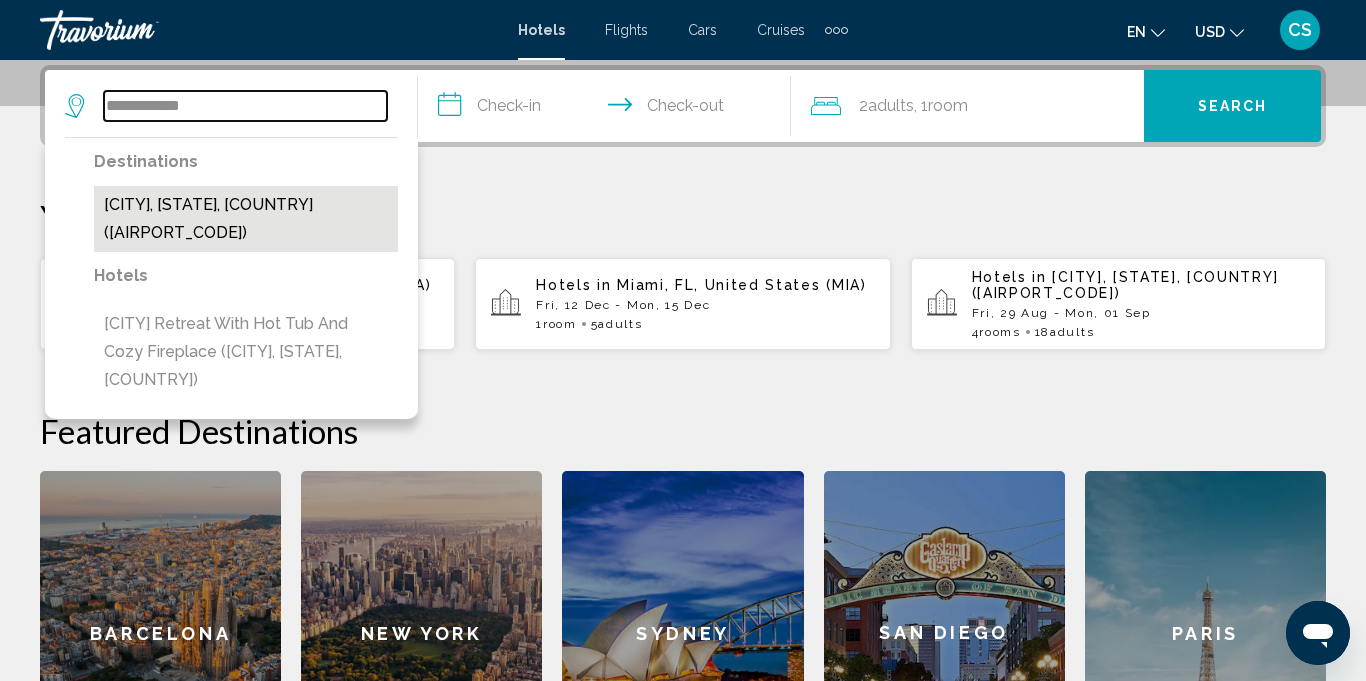 type on "**********" 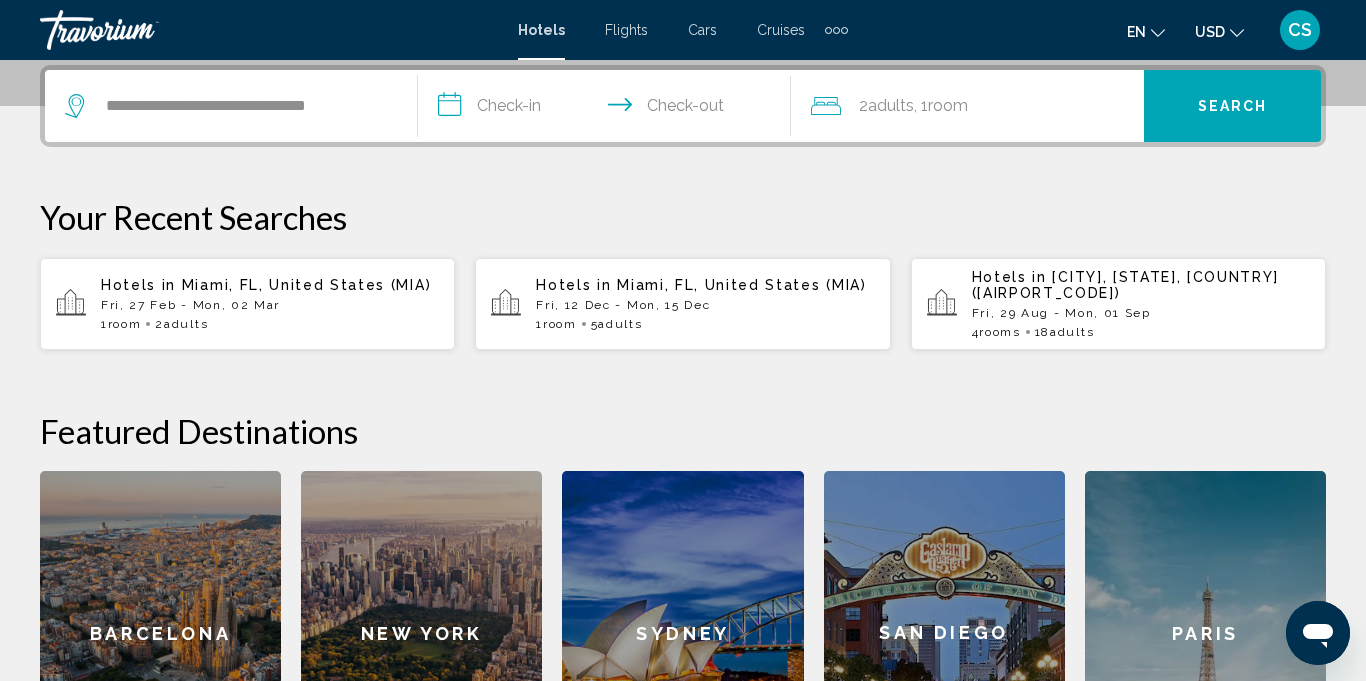 click on "**********" at bounding box center [608, 109] 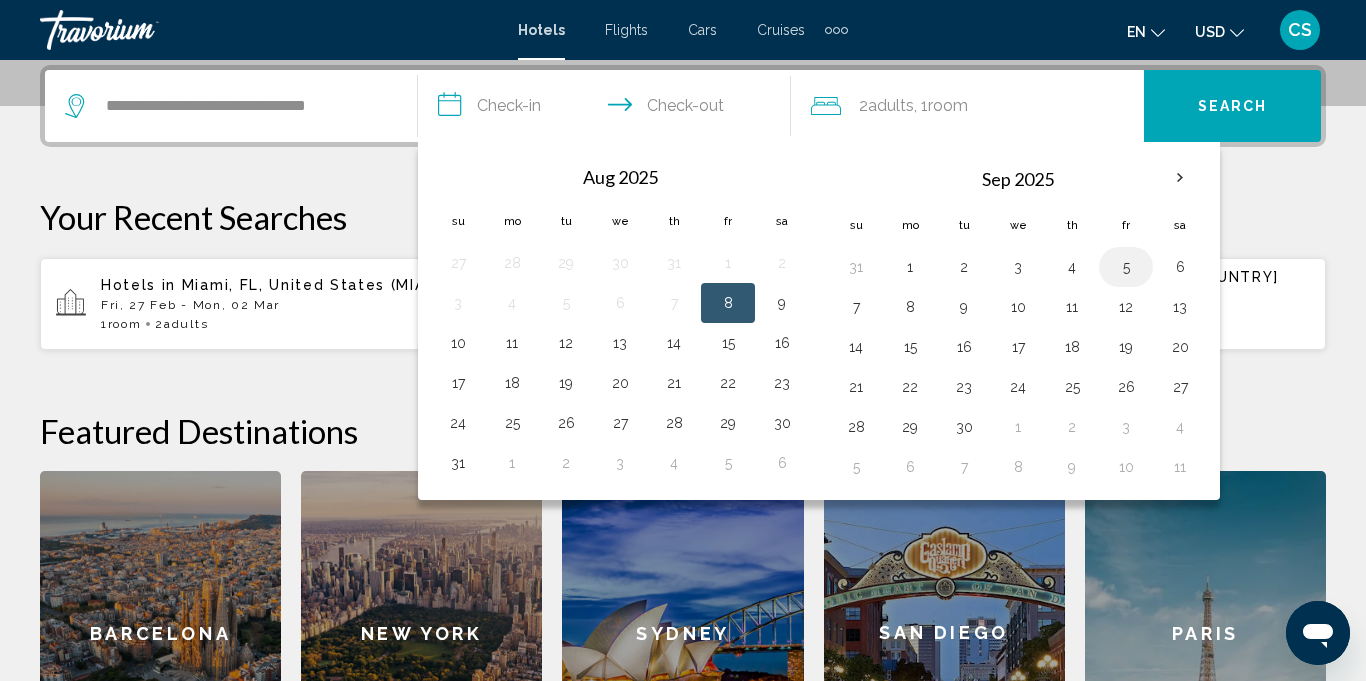 click on "5" at bounding box center (1126, 267) 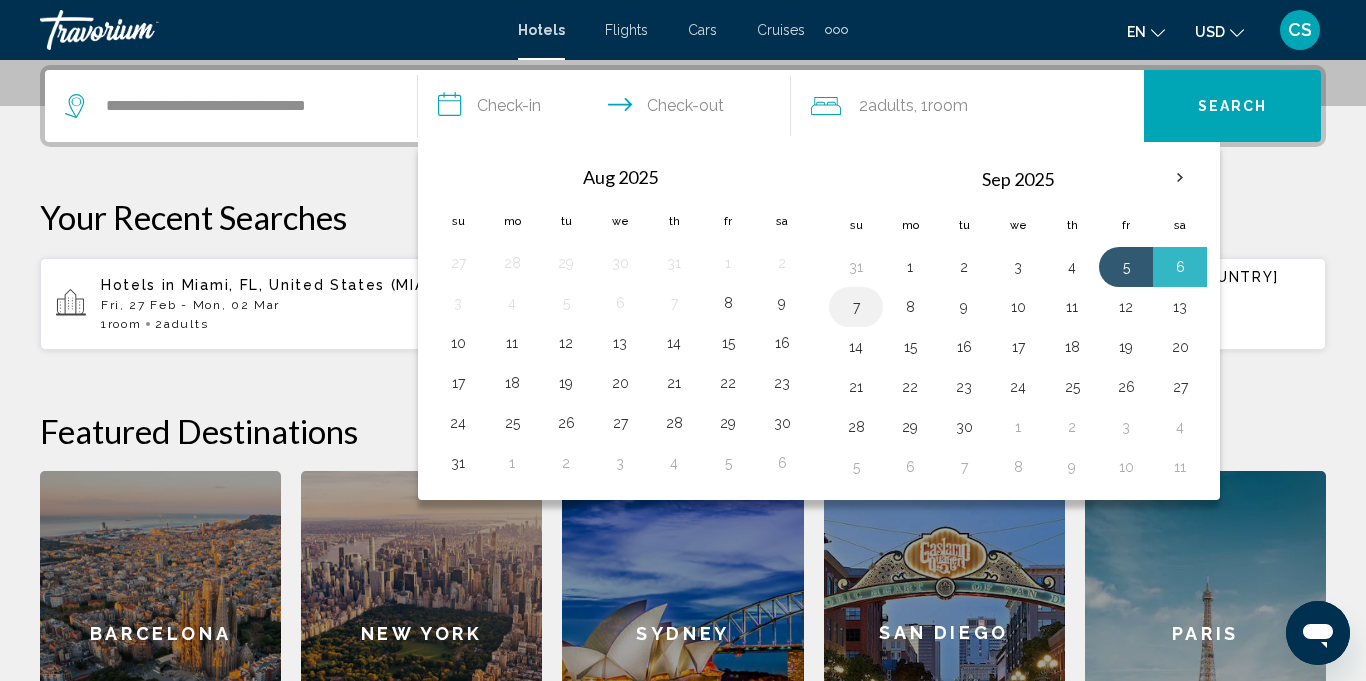 click on "7" at bounding box center [856, 307] 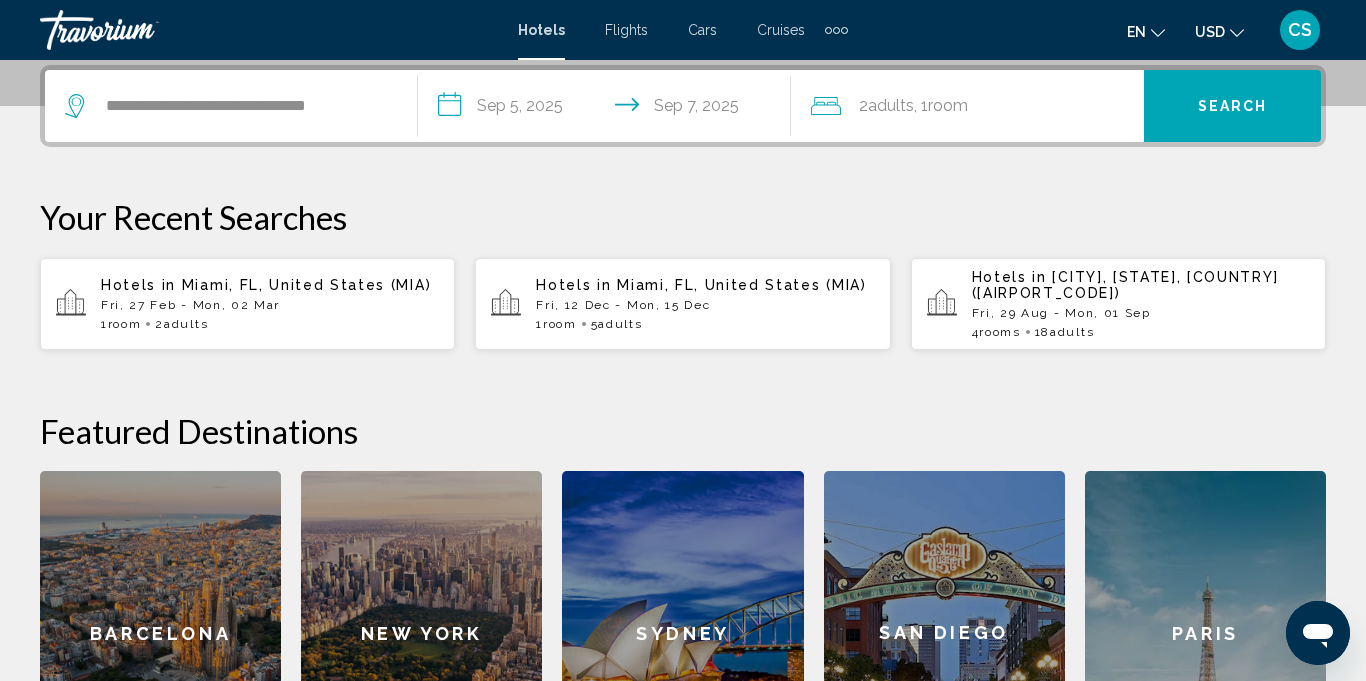 click on "Search" at bounding box center [1232, 106] 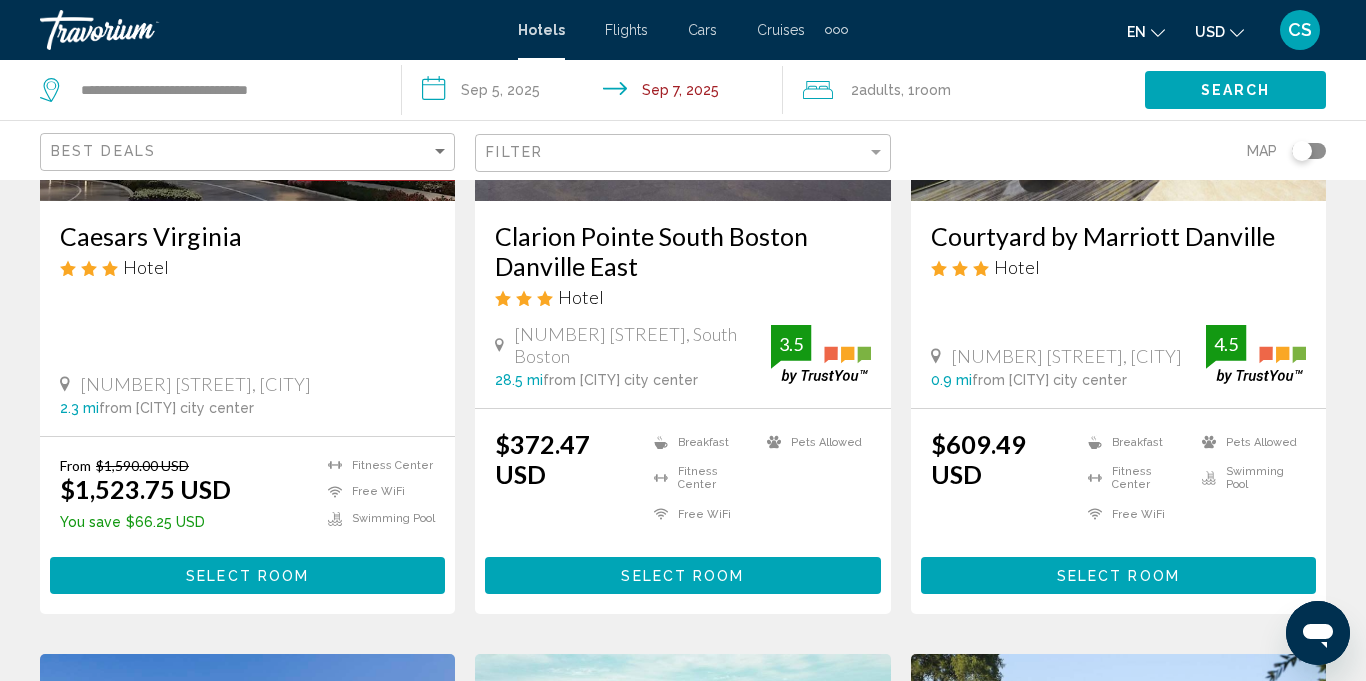 scroll, scrollTop: 373, scrollLeft: 0, axis: vertical 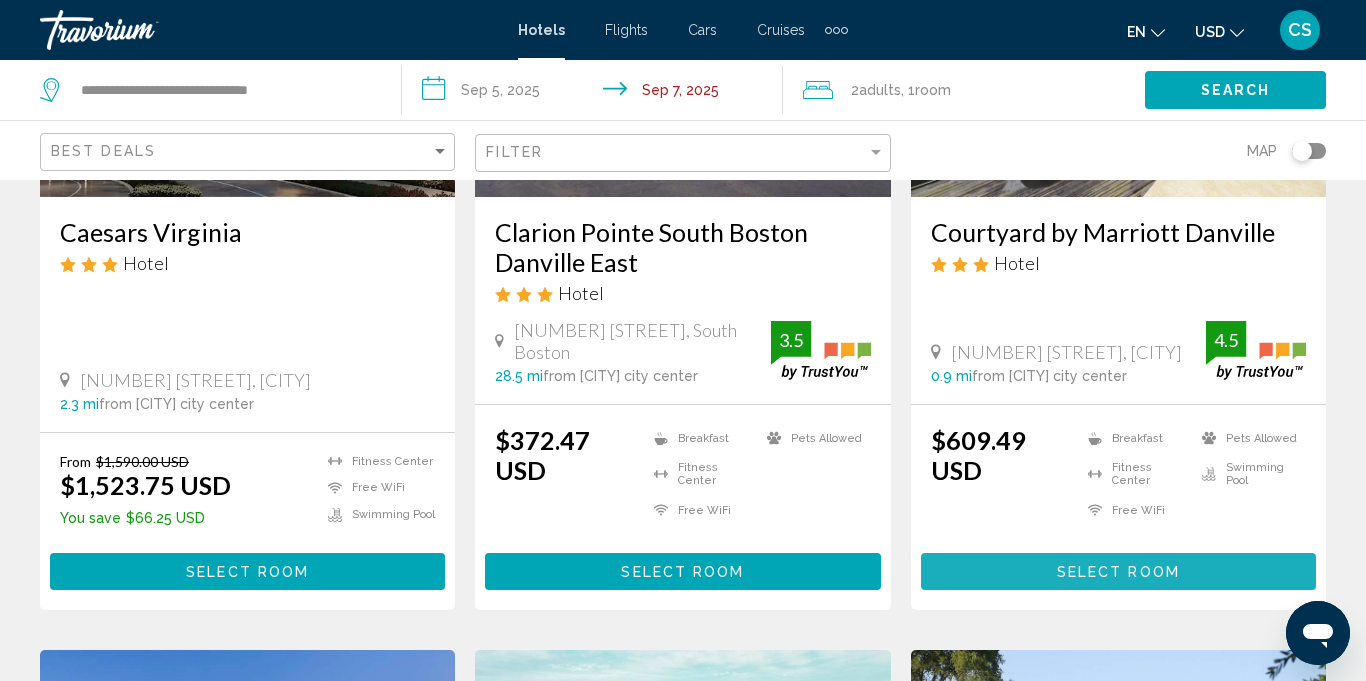 click on "Select Room" at bounding box center [1118, 572] 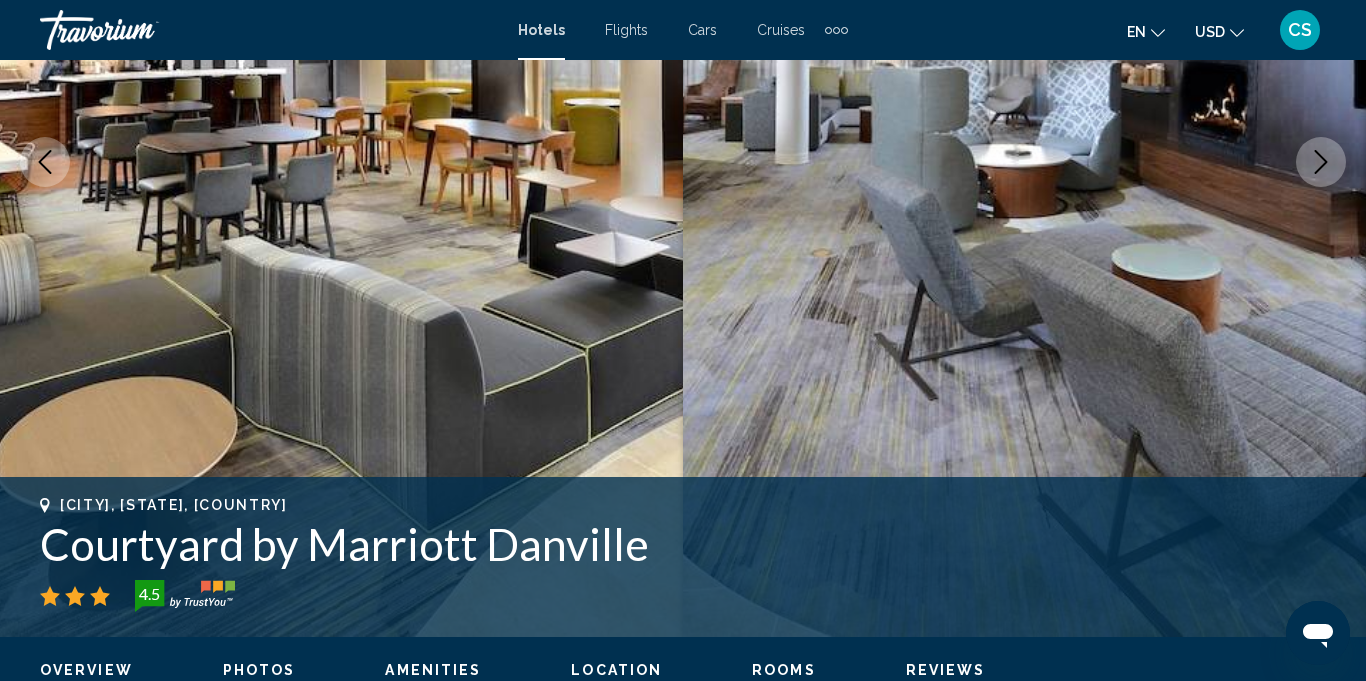 scroll, scrollTop: 194, scrollLeft: 0, axis: vertical 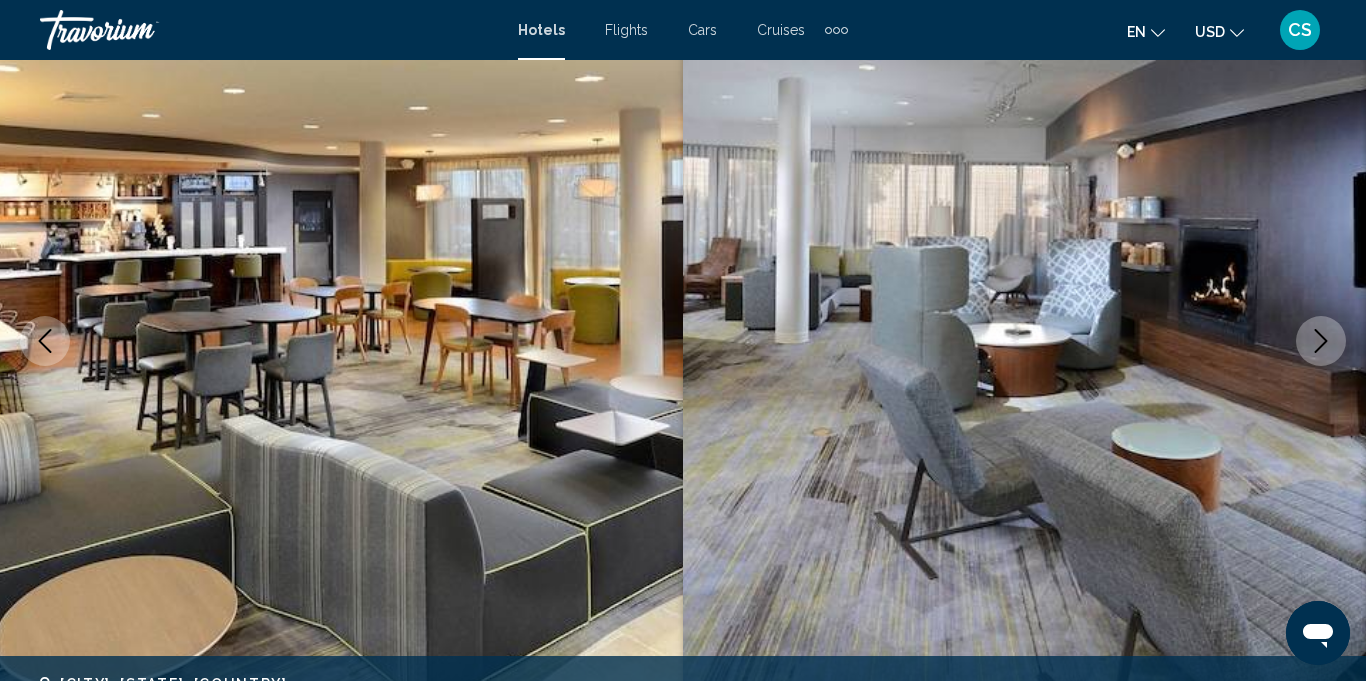 click 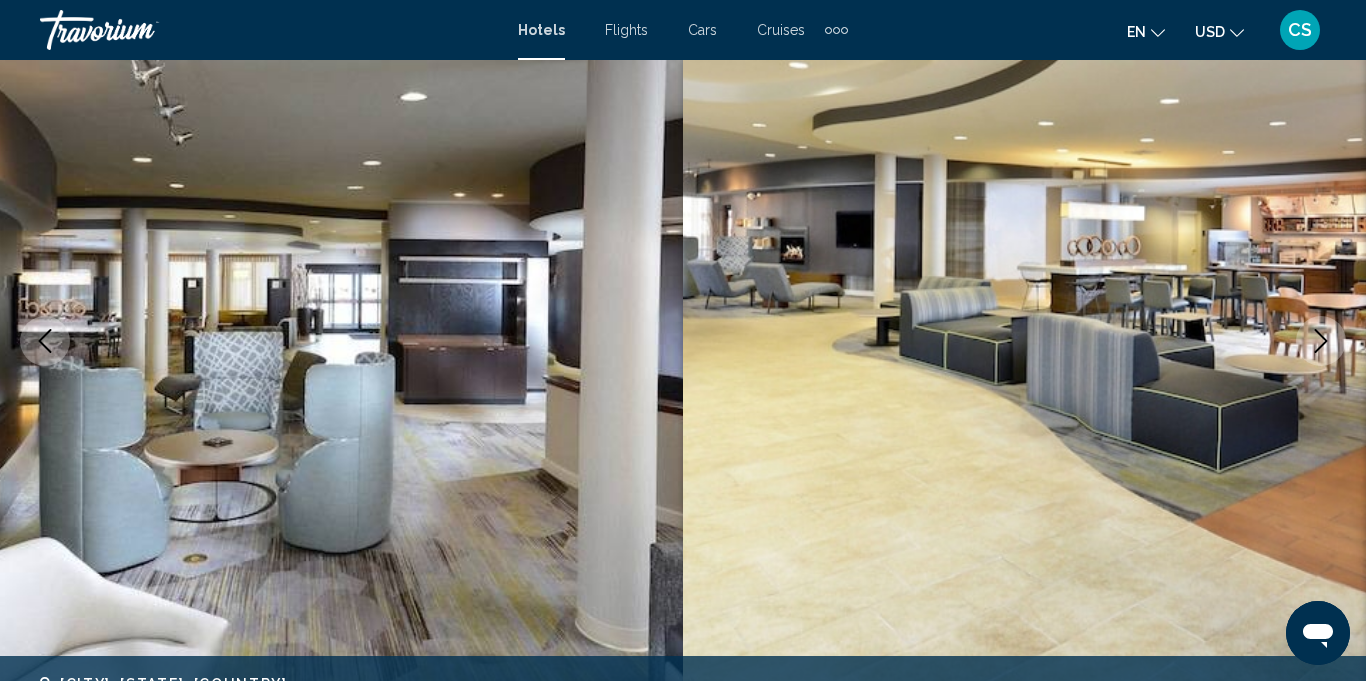 click 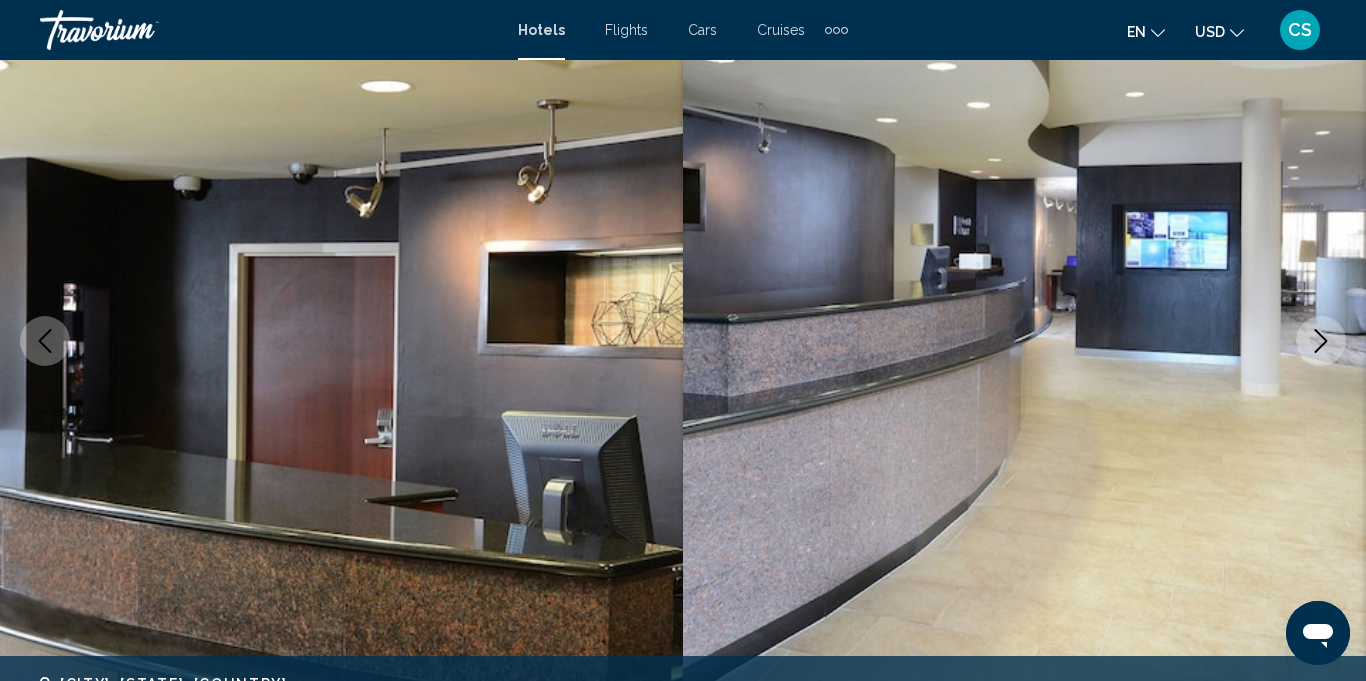 click 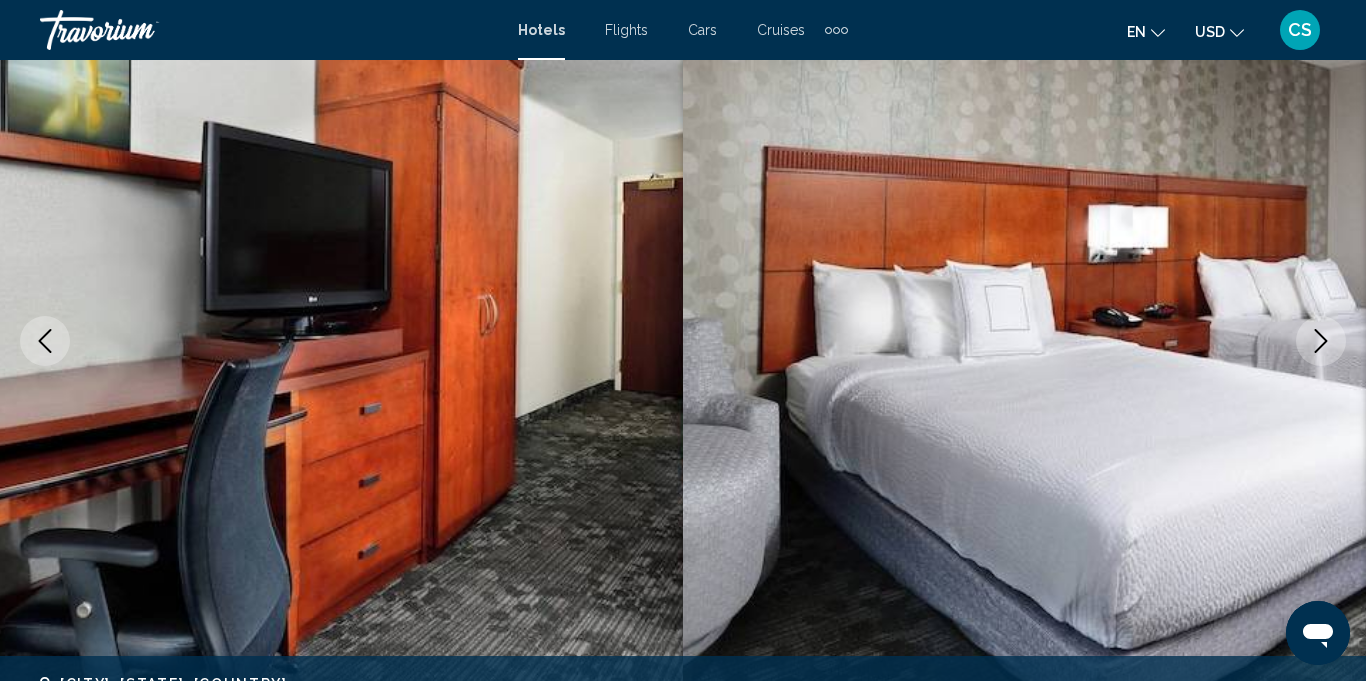 click 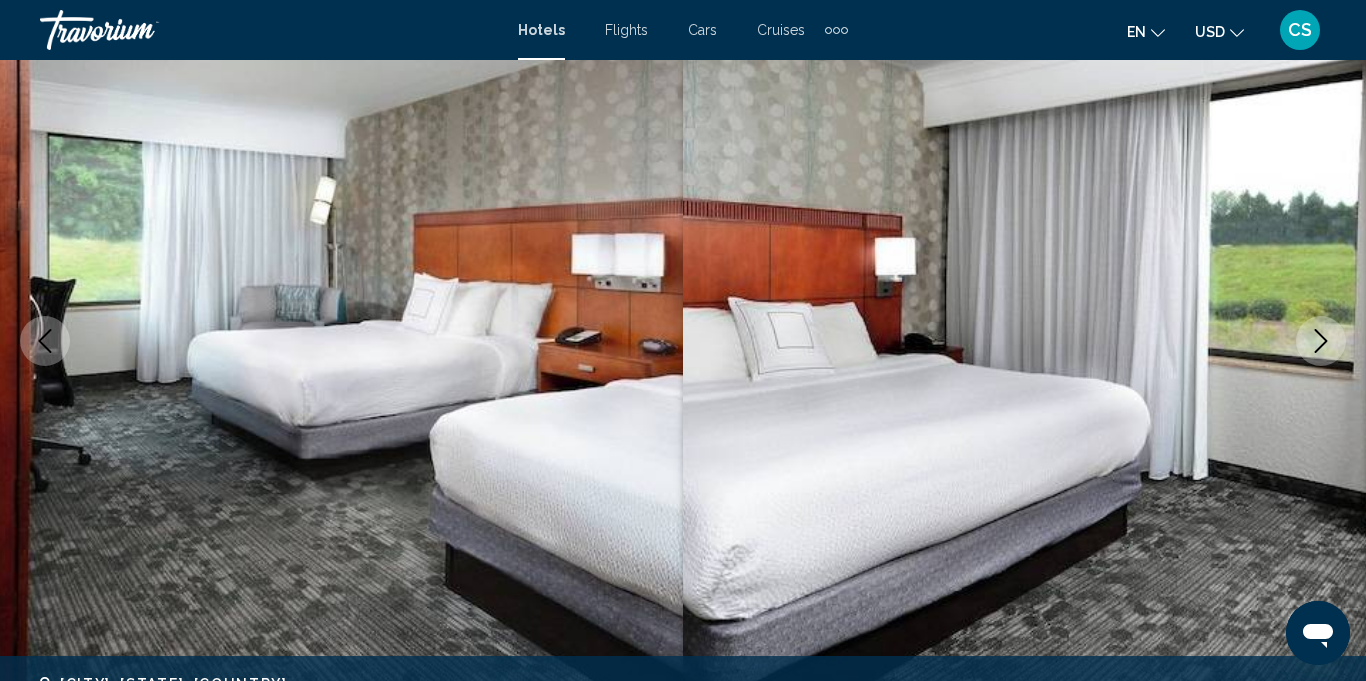click 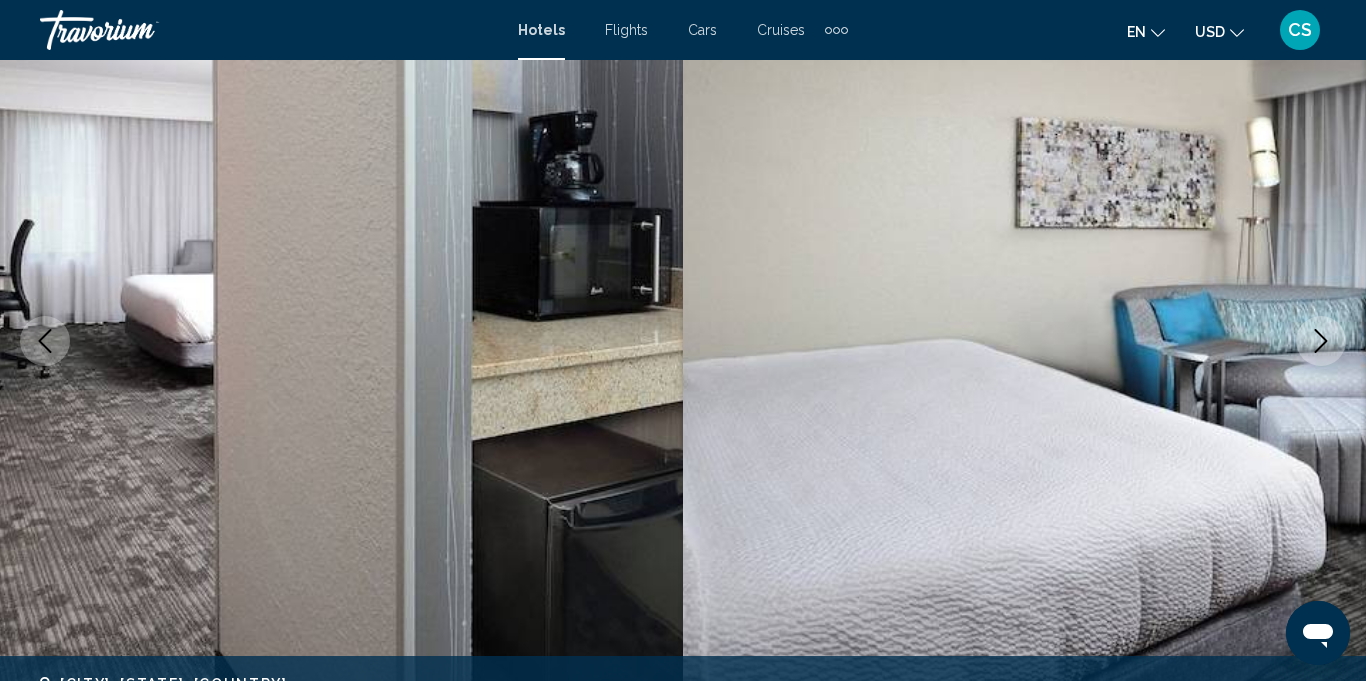 click 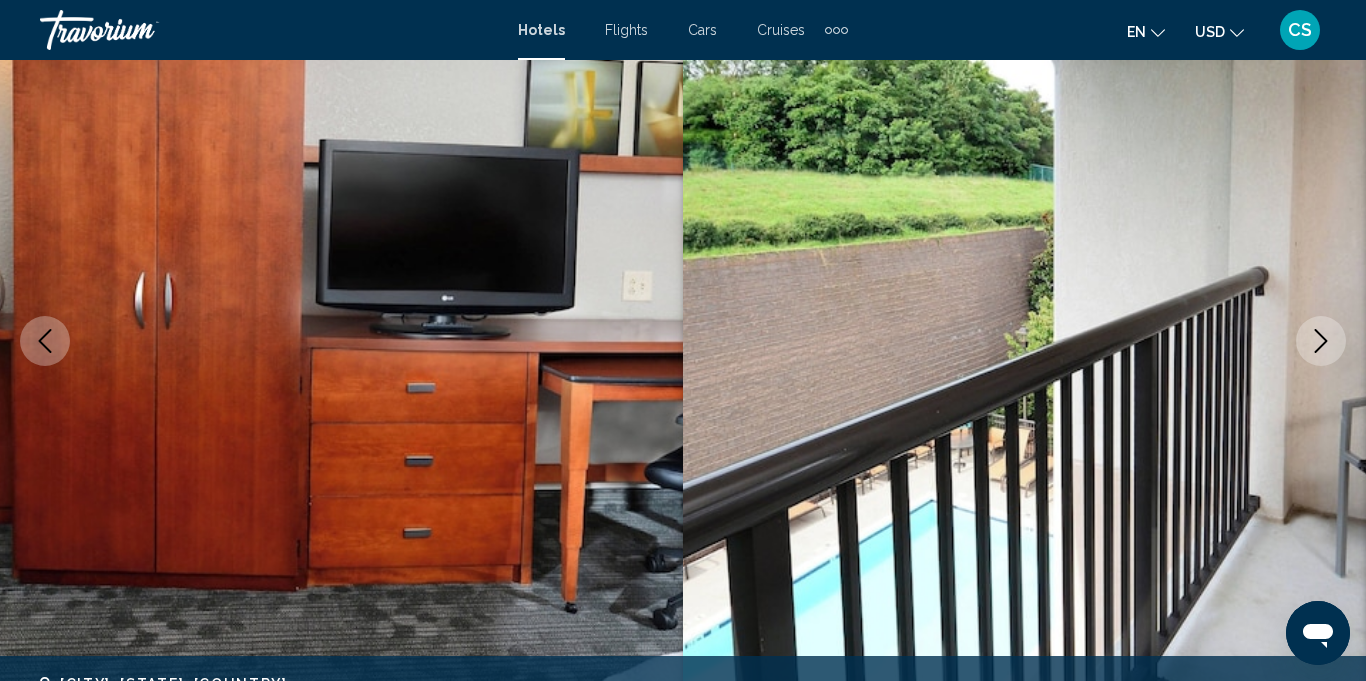 click 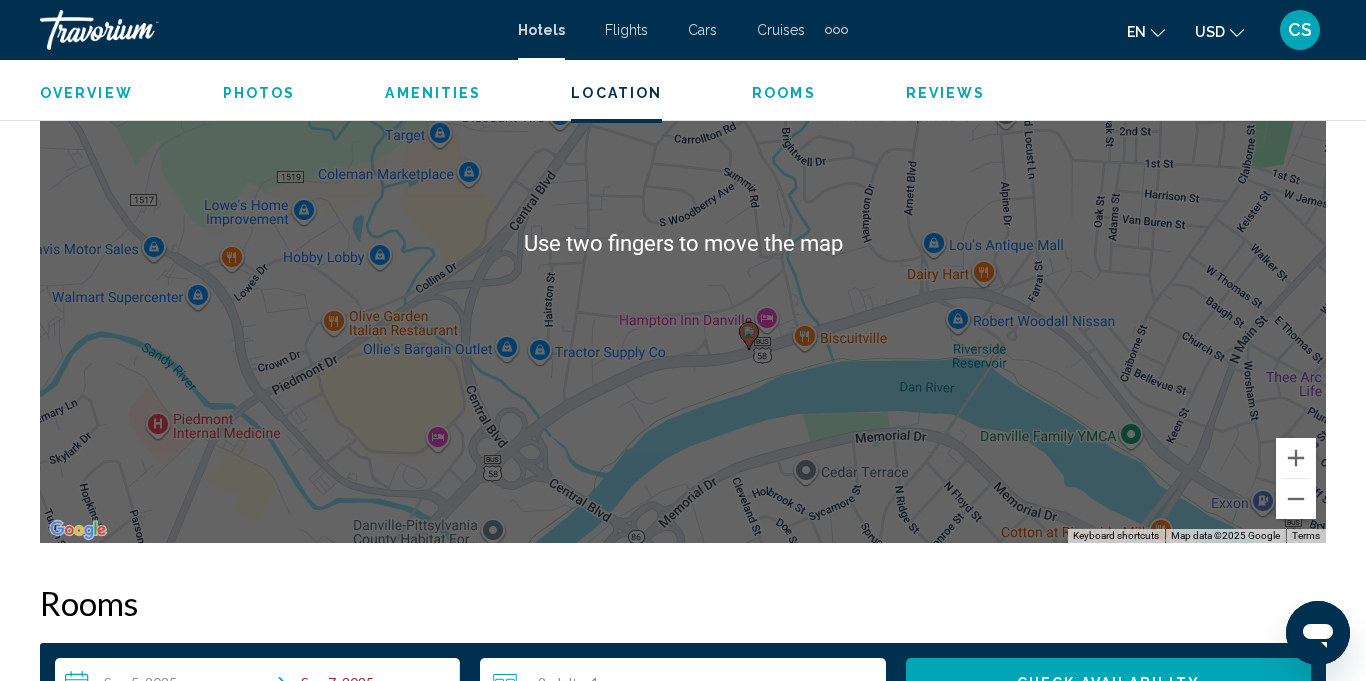scroll, scrollTop: 2420, scrollLeft: 0, axis: vertical 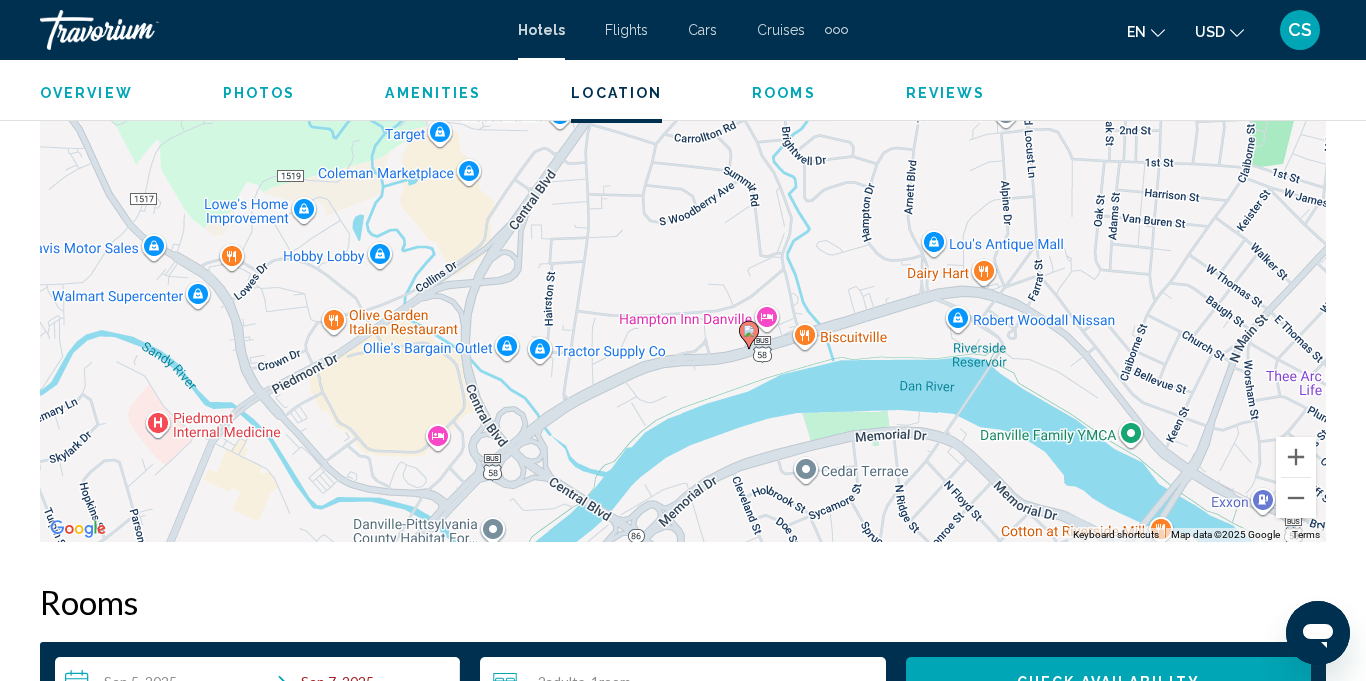 click on "To activate drag with keyboard, press Alt + Enter. Once in keyboard drag state, use the arrow keys to move the marker. To complete the drag, press the Enter key. To cancel, press Escape." at bounding box center [683, 242] 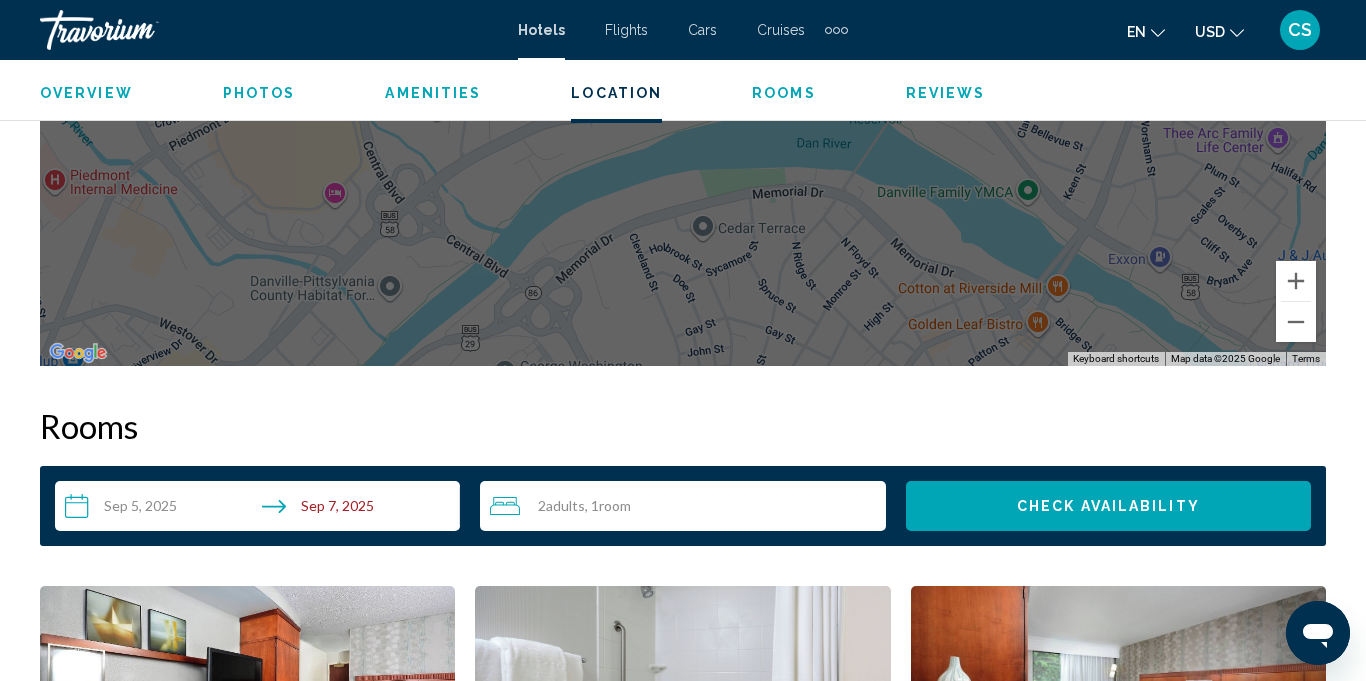 scroll, scrollTop: 2598, scrollLeft: 0, axis: vertical 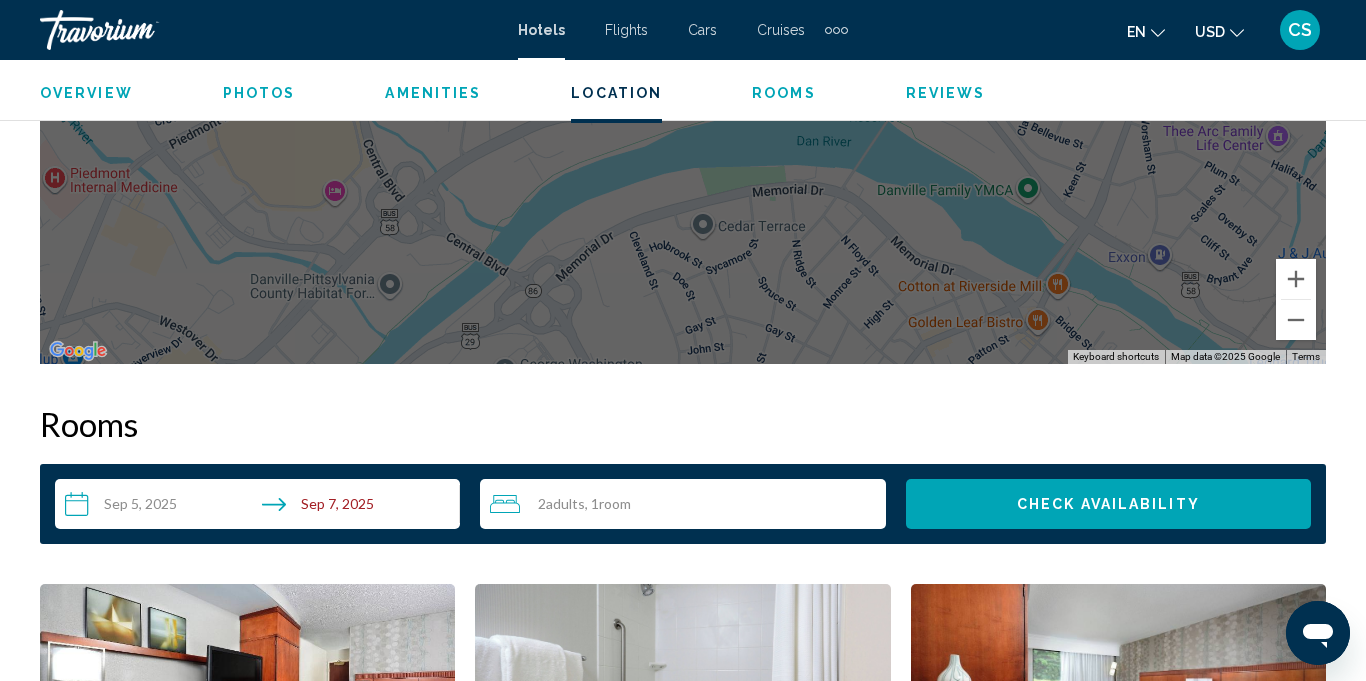 click on "To activate drag with keyboard, press Alt + Enter. Once in keyboard drag state, use the arrow keys to move the marker. To complete the drag, press the Enter key. To cancel, press Escape." at bounding box center (683, 64) 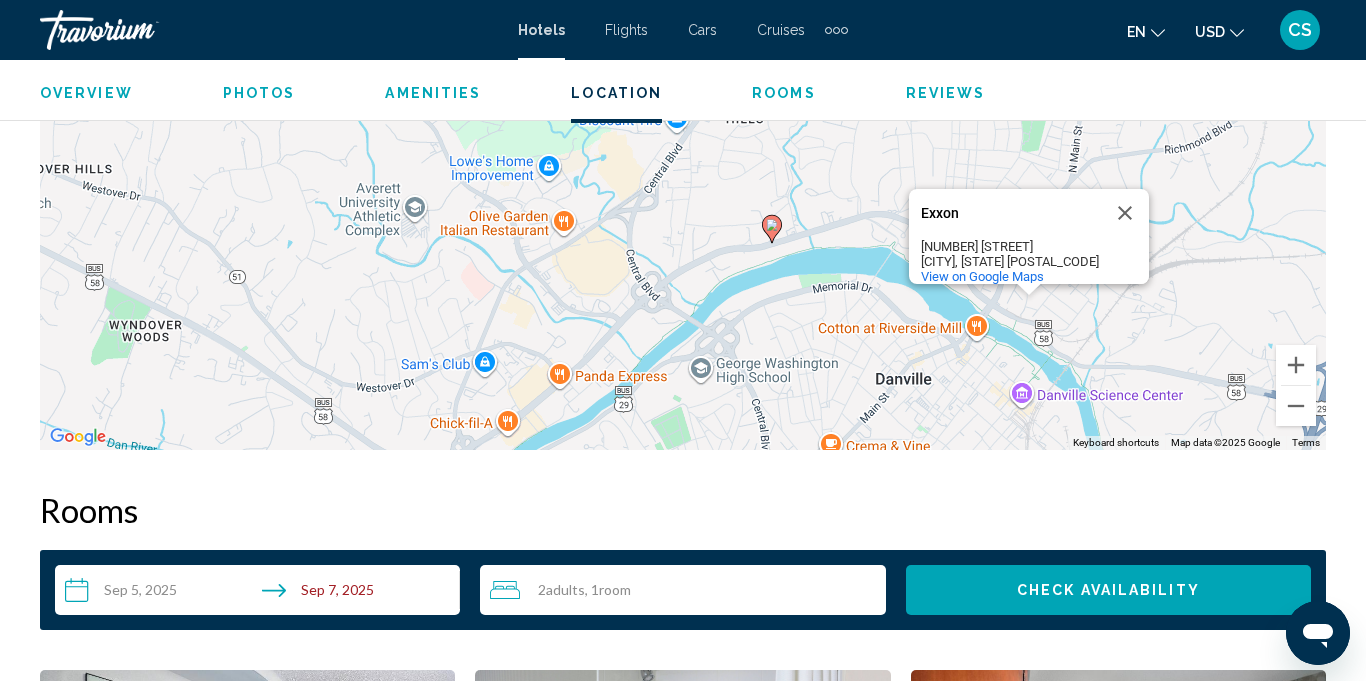 scroll, scrollTop: 2511, scrollLeft: 0, axis: vertical 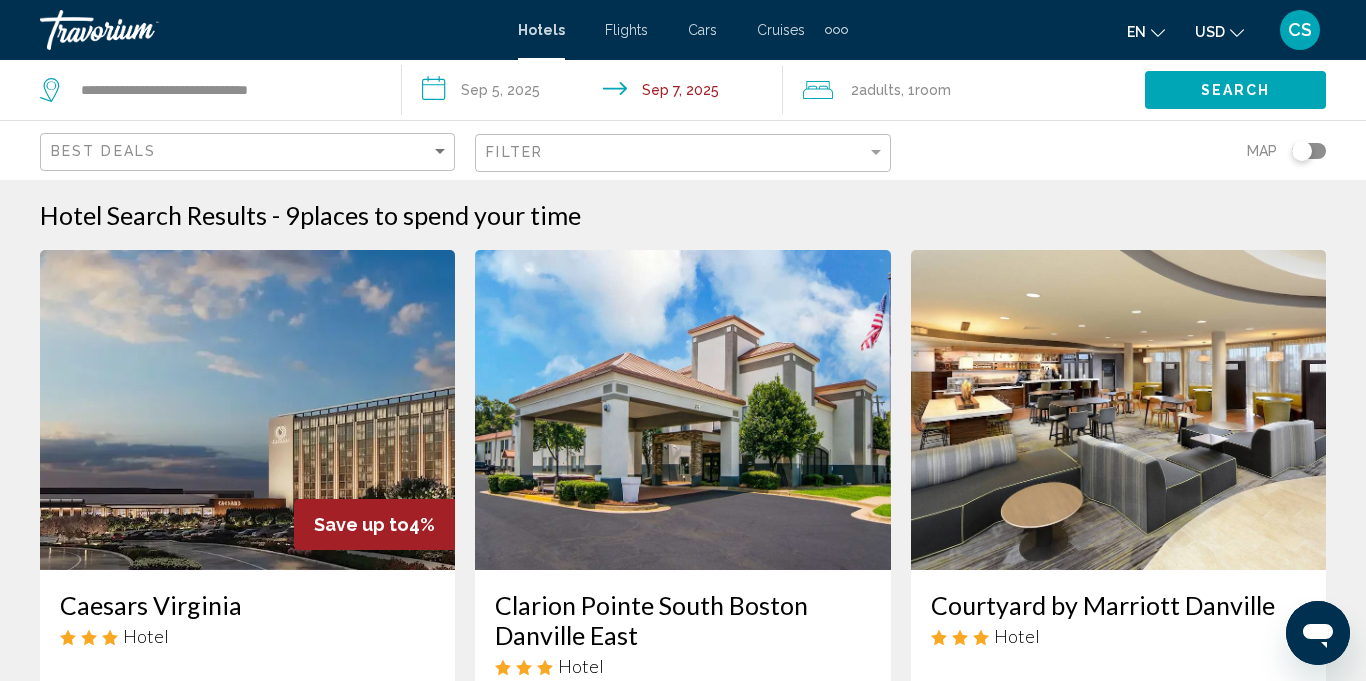 click at bounding box center (247, 410) 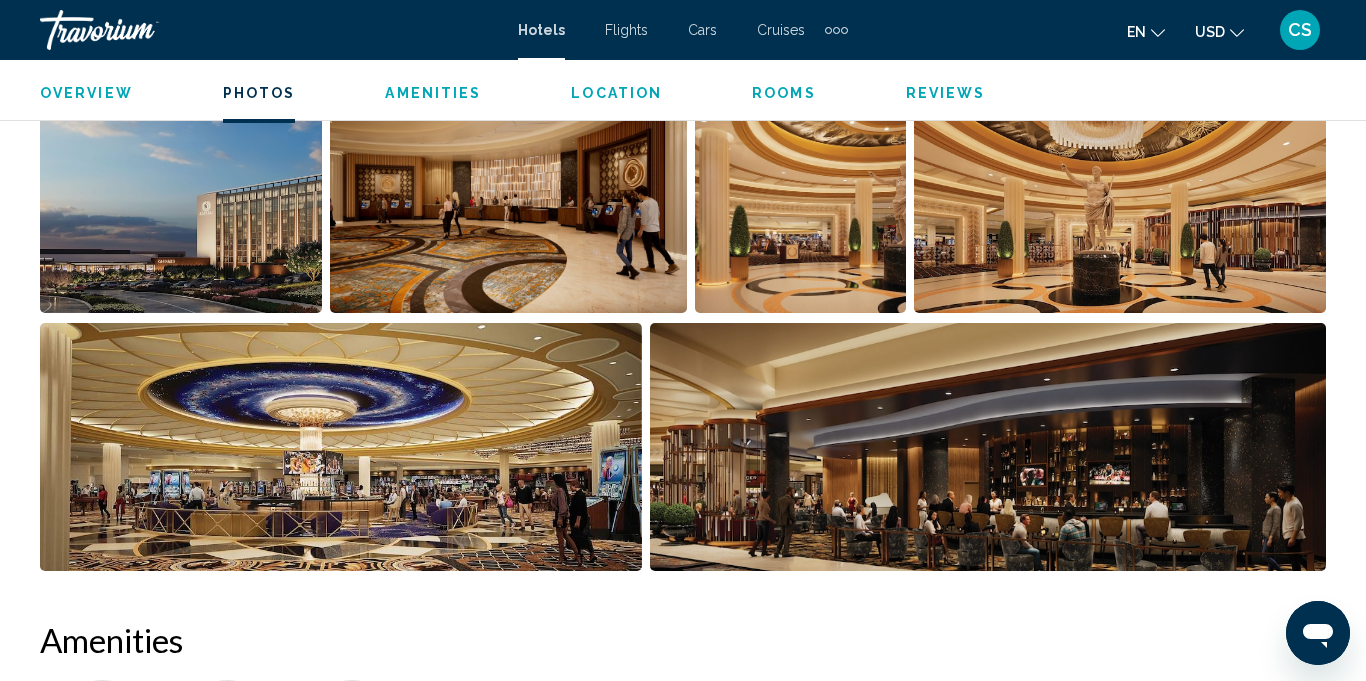 scroll, scrollTop: 1452, scrollLeft: 0, axis: vertical 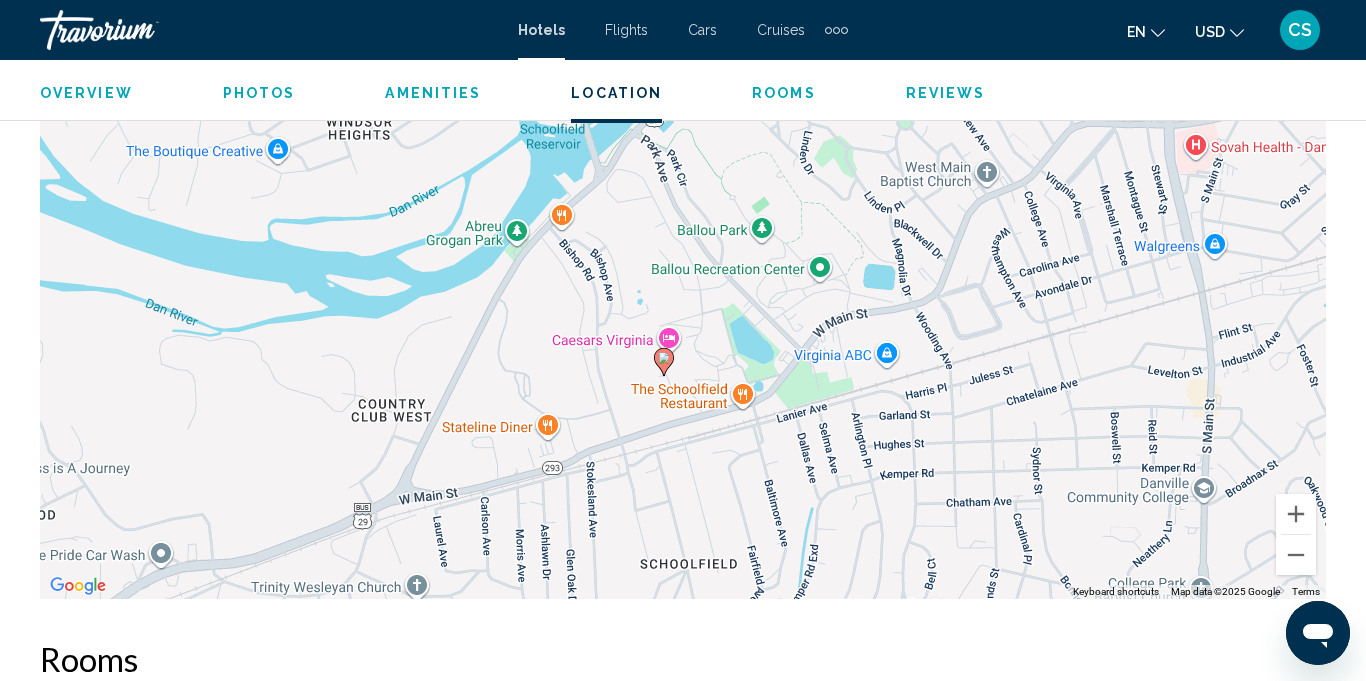 click on "To activate drag with keyboard, press Alt + Enter. Once in keyboard drag state, use the arrow keys to move the marker. To complete the drag, press the Enter key. To cancel, press Escape." at bounding box center (683, 299) 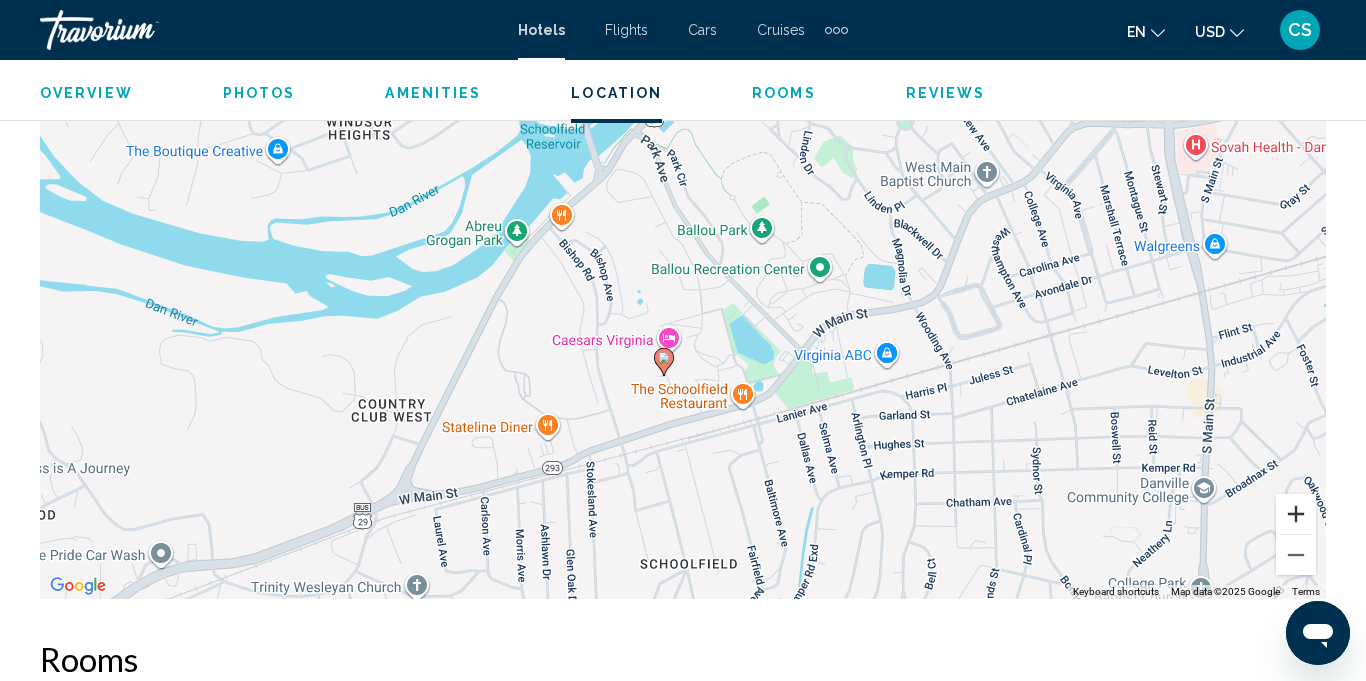 click at bounding box center [1296, 514] 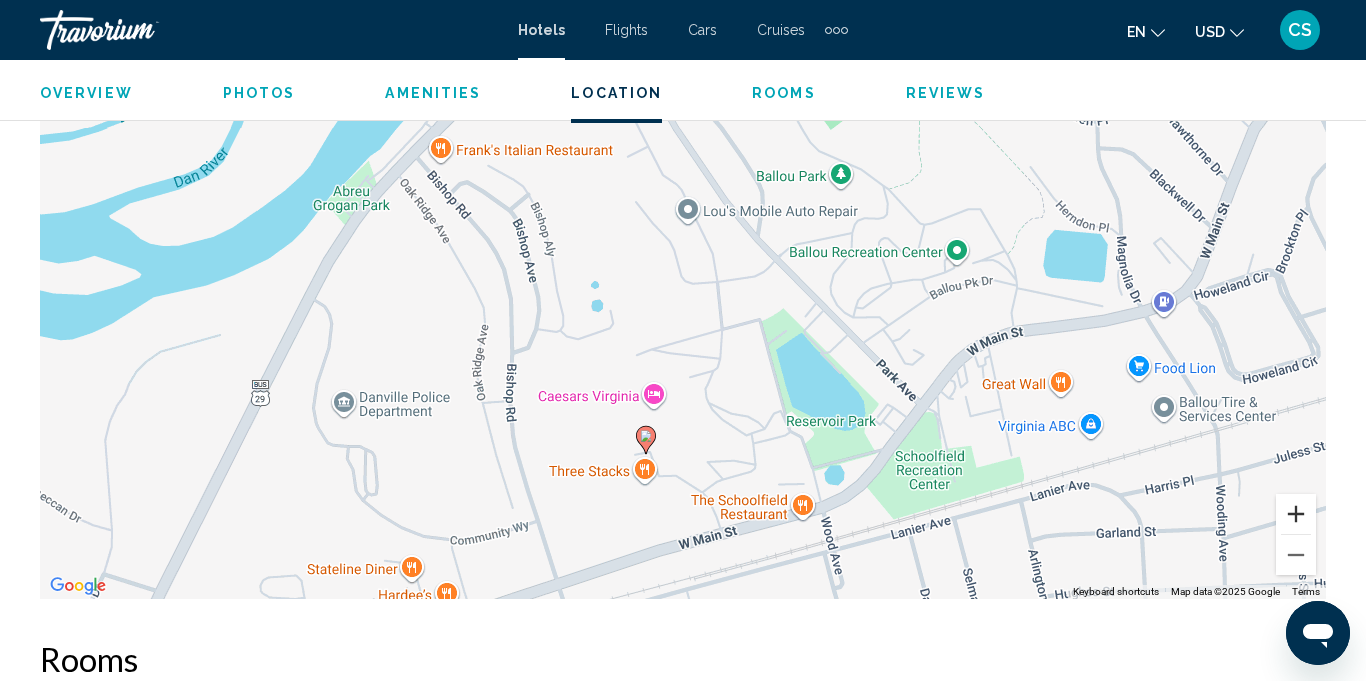click at bounding box center [1296, 514] 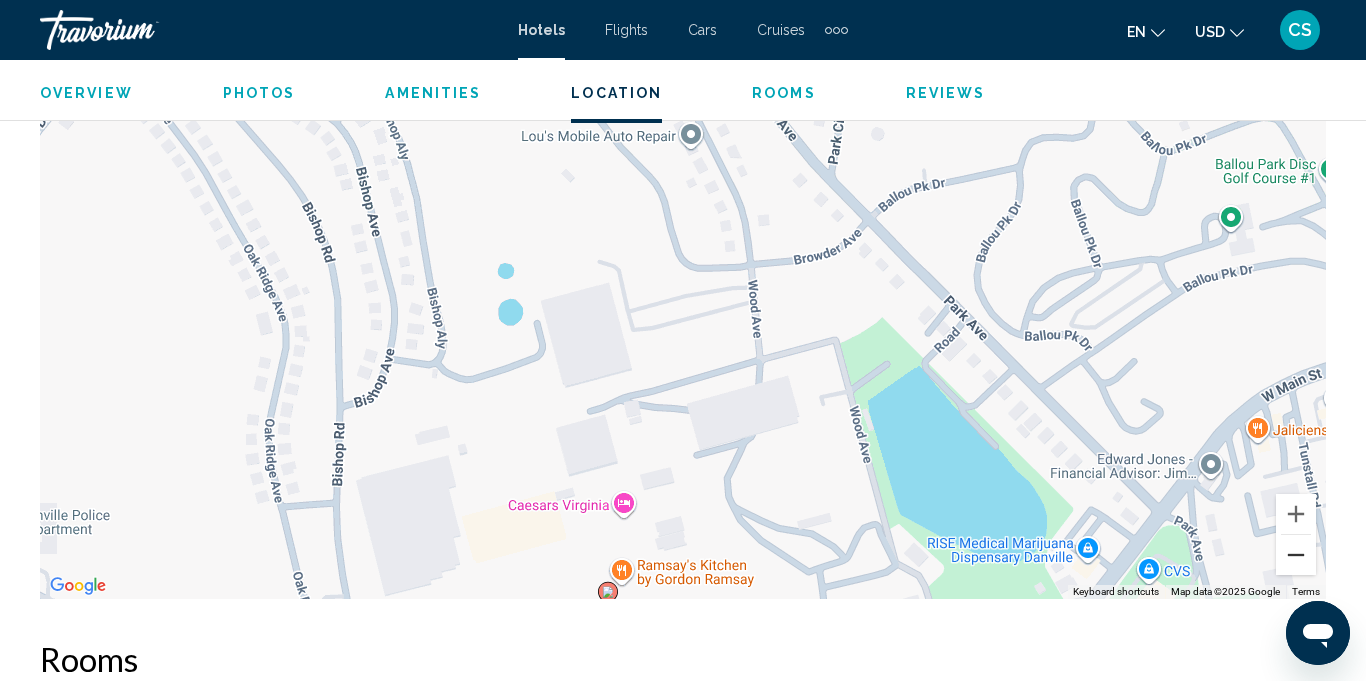 click at bounding box center (1296, 555) 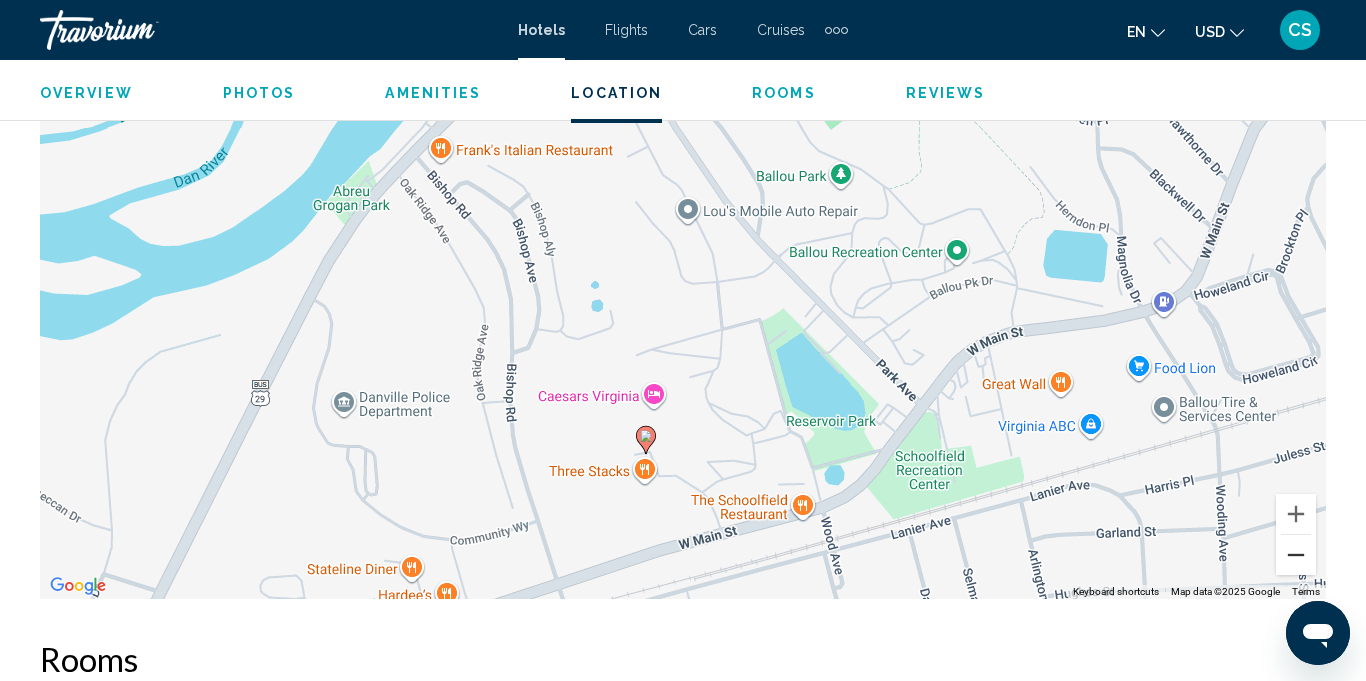 click at bounding box center [1296, 555] 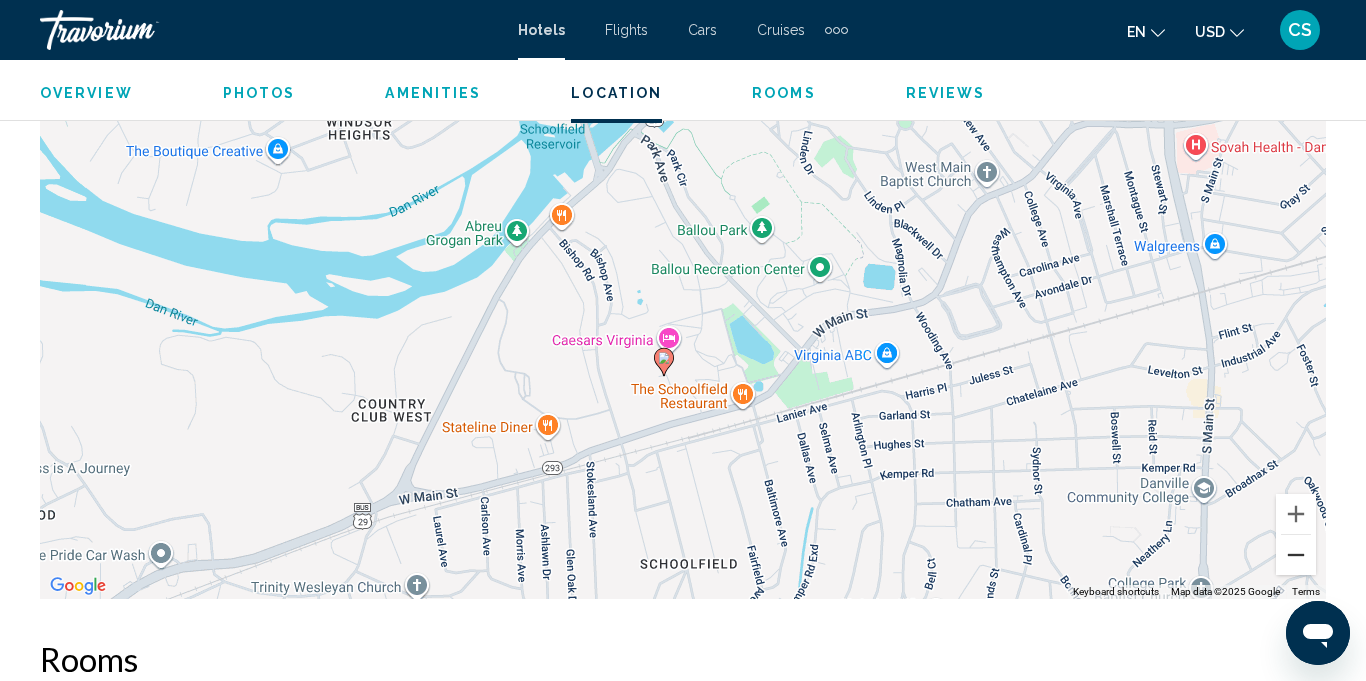 click at bounding box center [1296, 555] 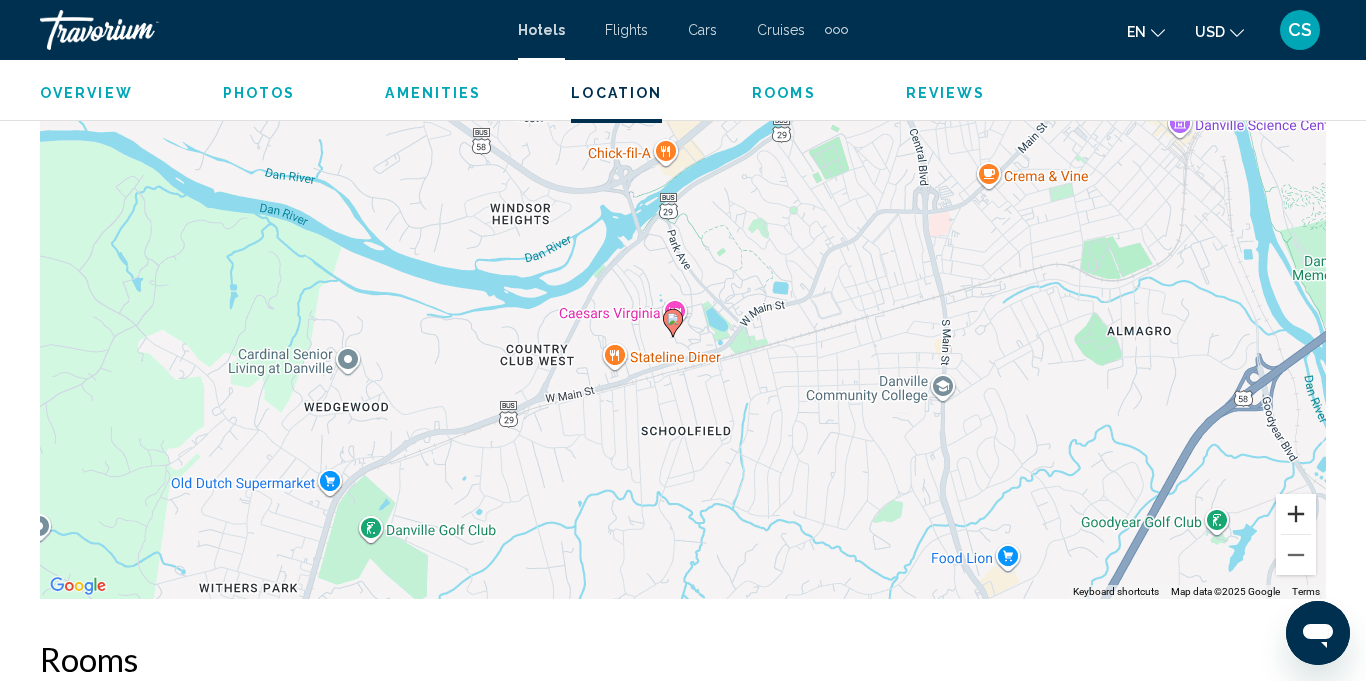 click at bounding box center (1296, 514) 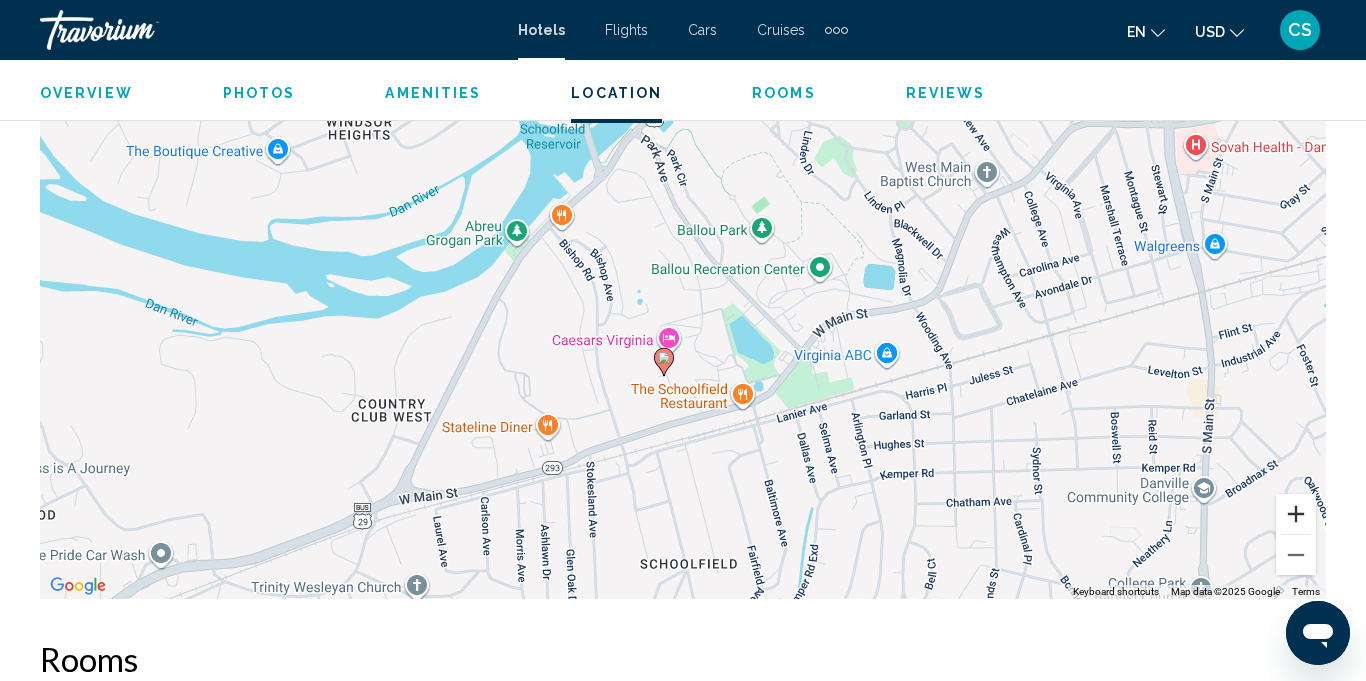 click at bounding box center [1296, 514] 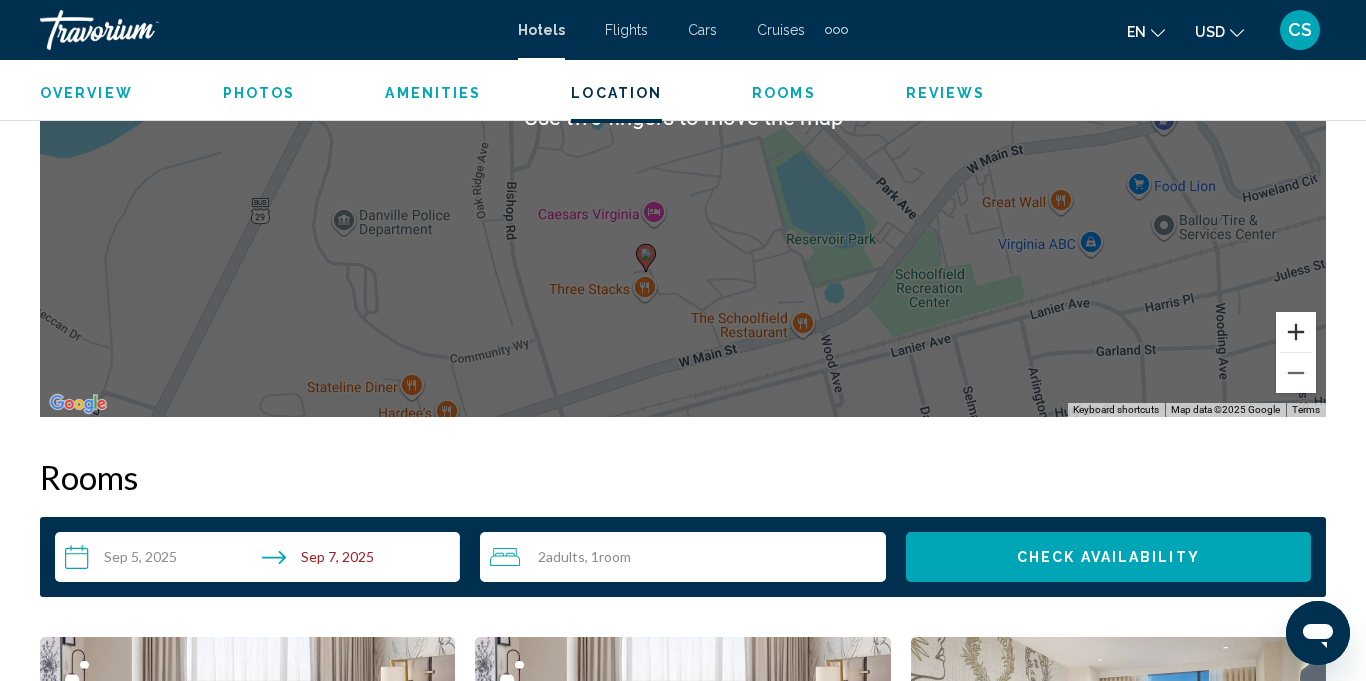 scroll, scrollTop: 2462, scrollLeft: 0, axis: vertical 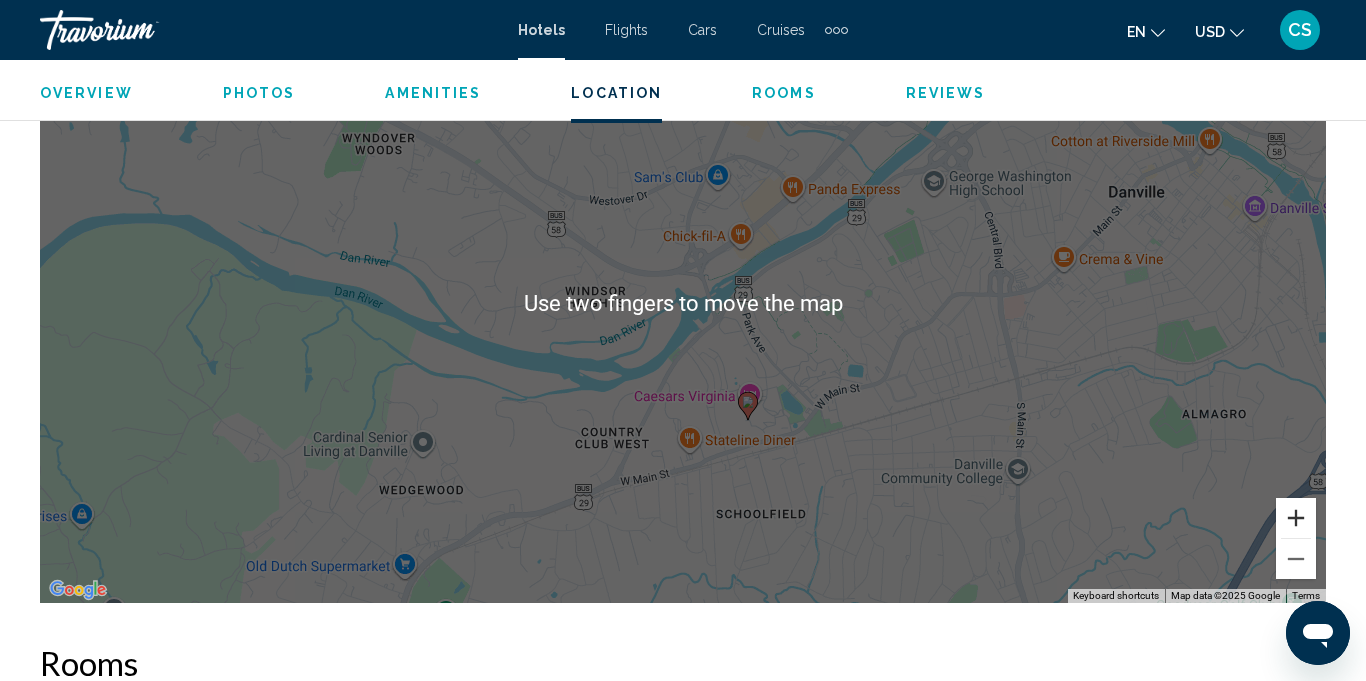 click at bounding box center [1296, 518] 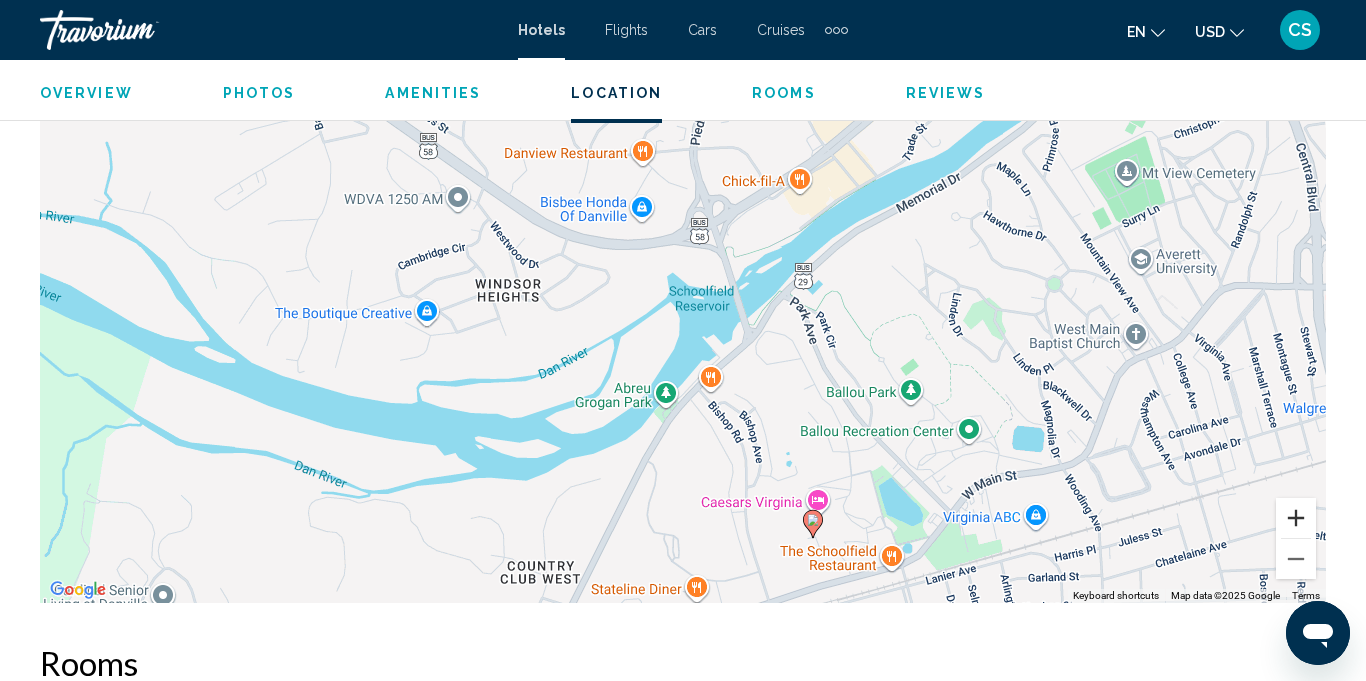 click at bounding box center (1296, 518) 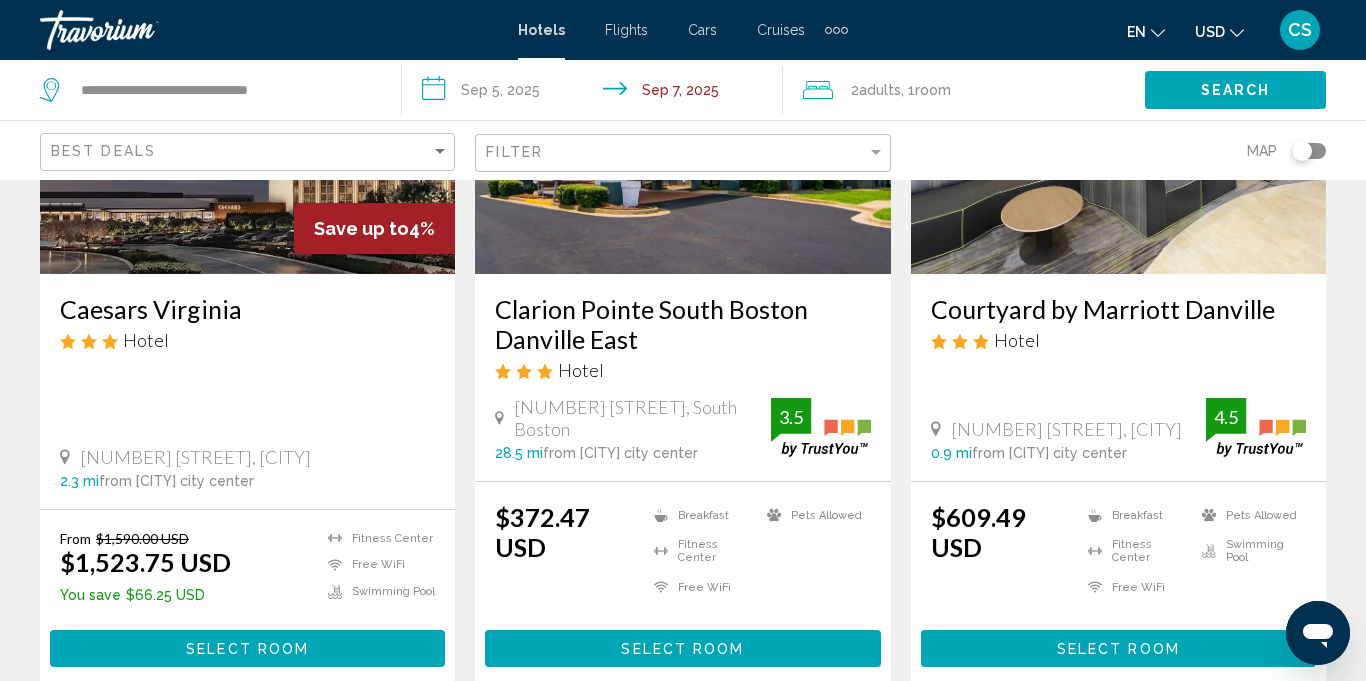 scroll, scrollTop: 298, scrollLeft: 0, axis: vertical 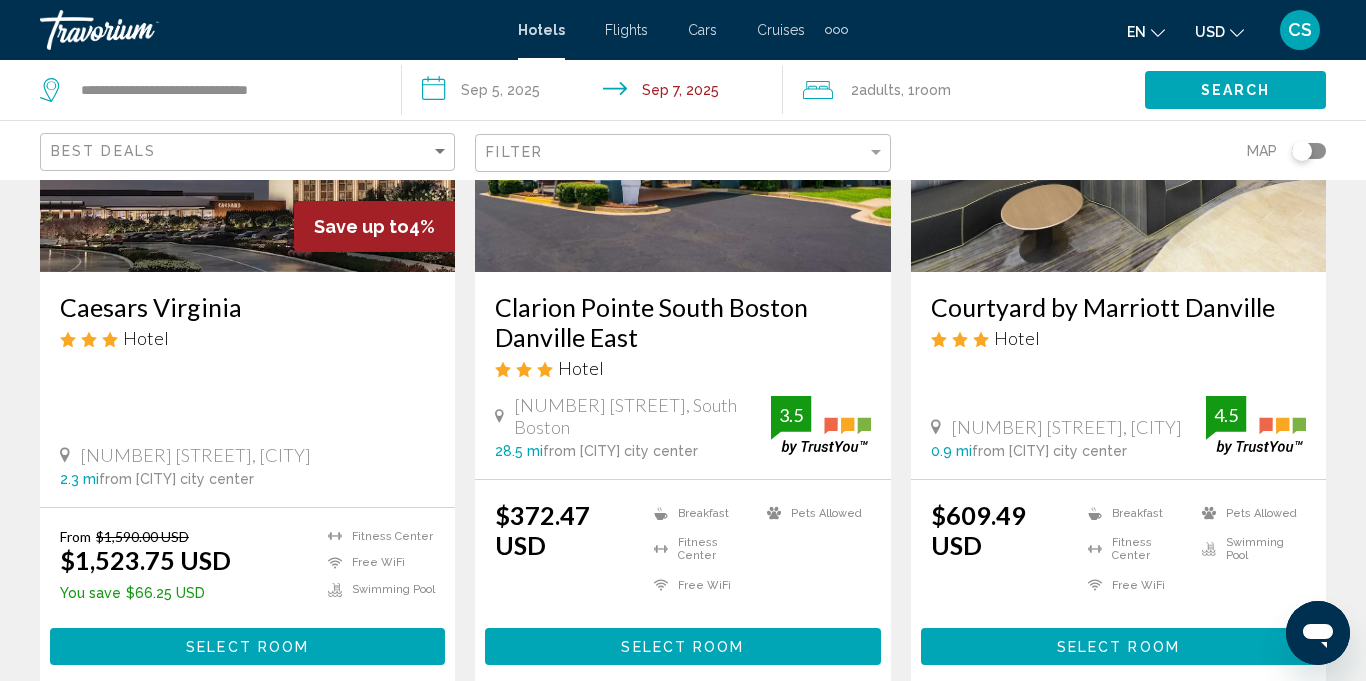 click on "Free WiFi" at bounding box center [1135, 585] 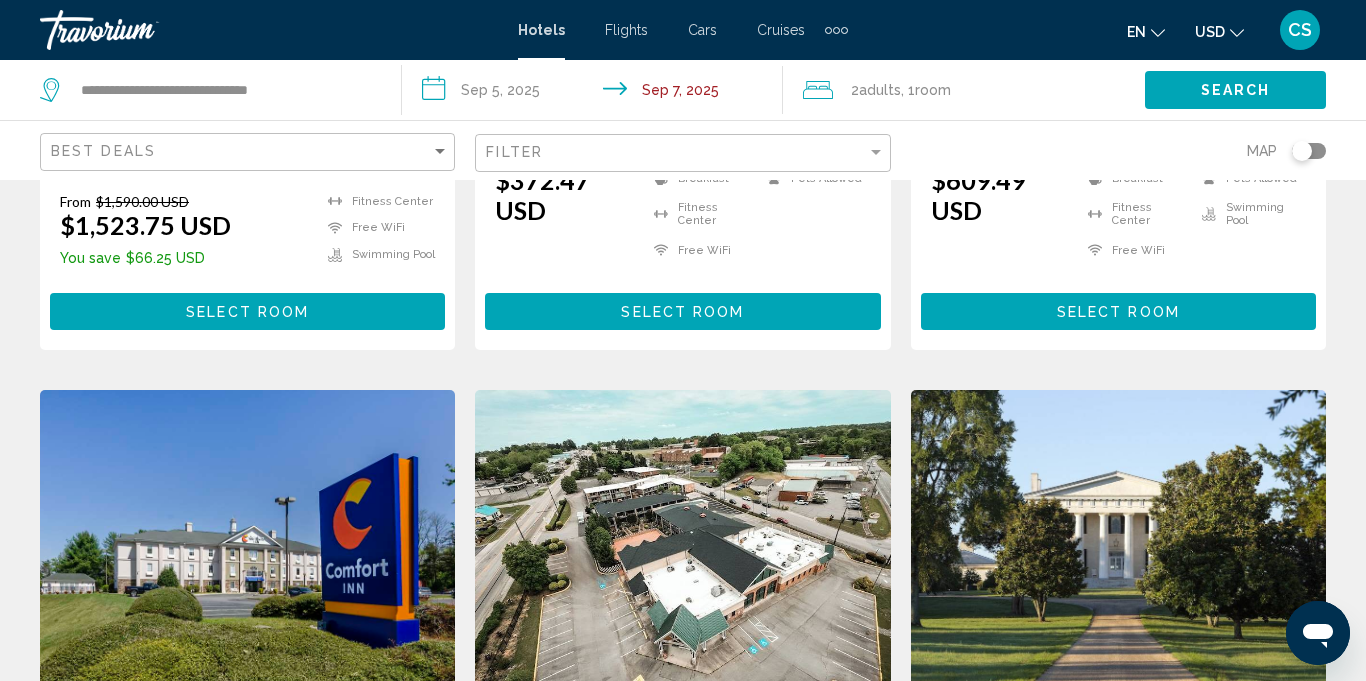 scroll, scrollTop: 629, scrollLeft: 0, axis: vertical 